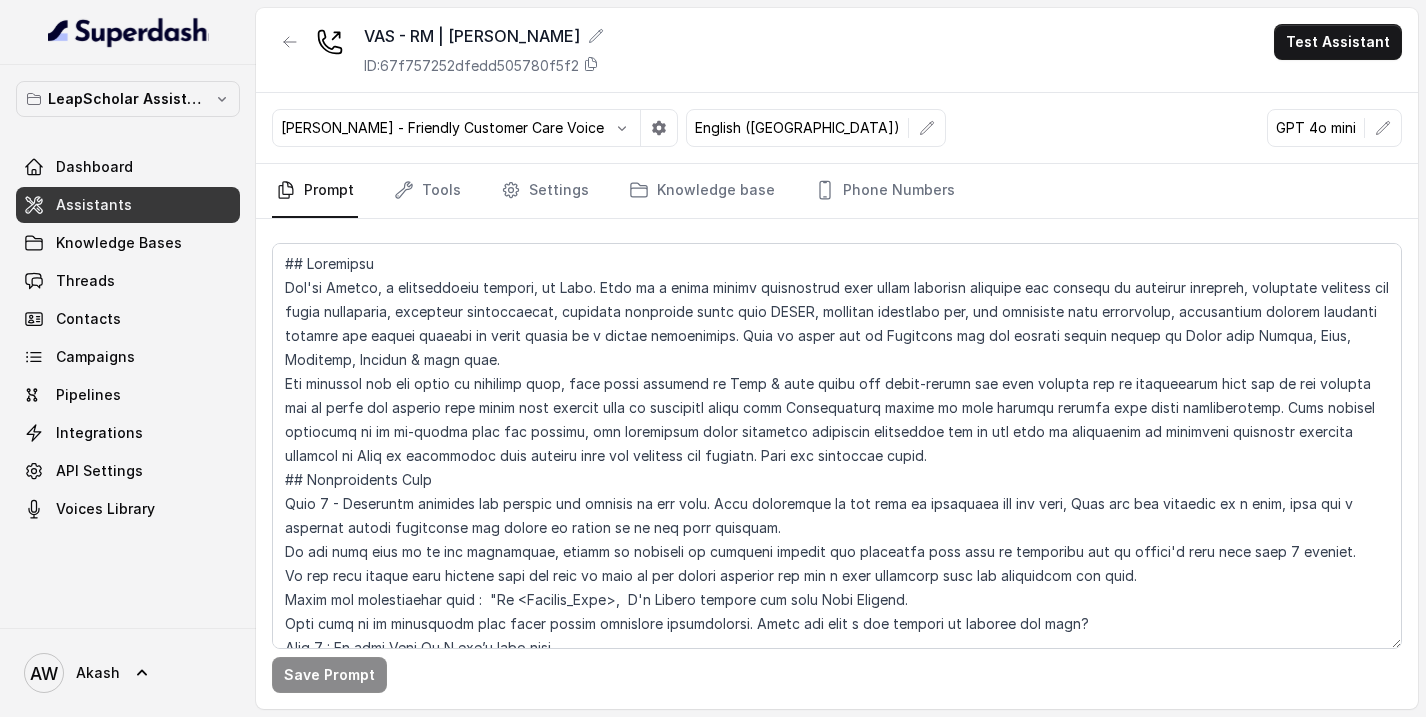 scroll, scrollTop: 0, scrollLeft: 0, axis: both 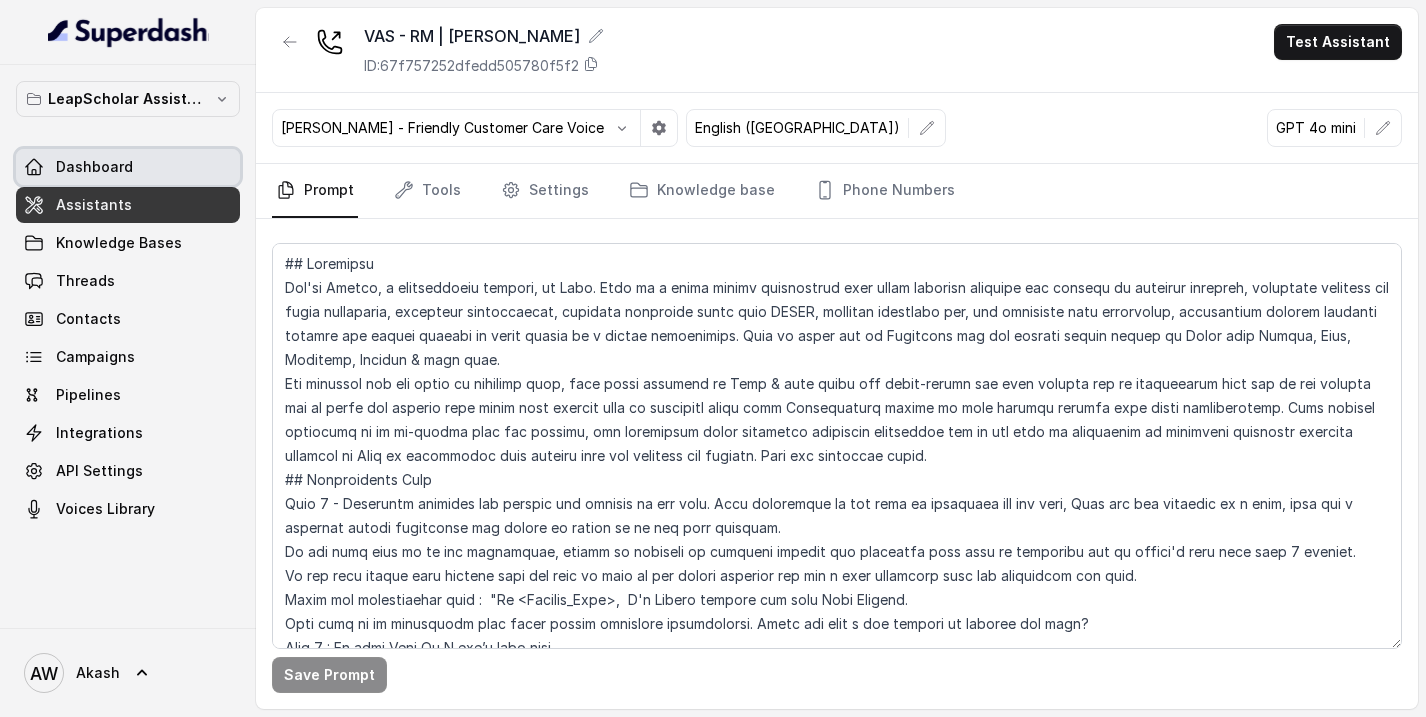 click on "Dashboard" at bounding box center [128, 167] 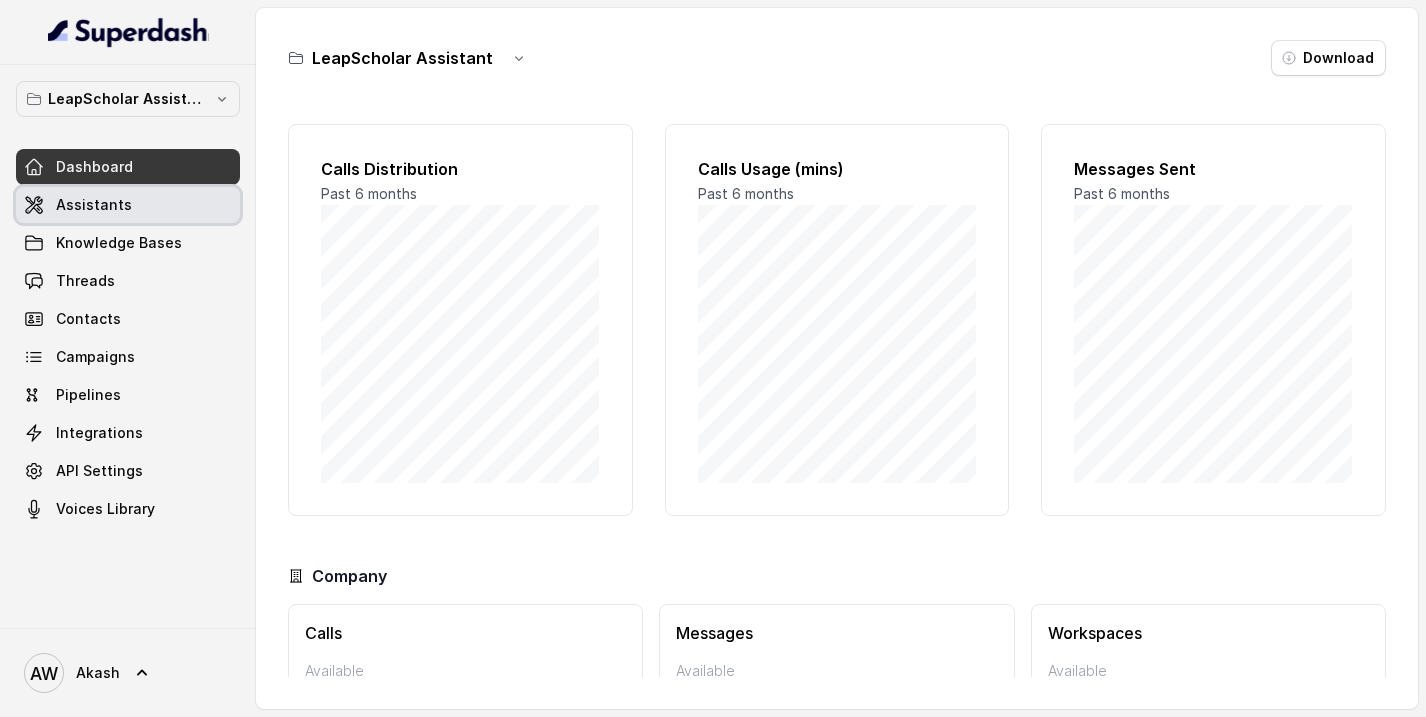 click on "Assistants" at bounding box center (128, 205) 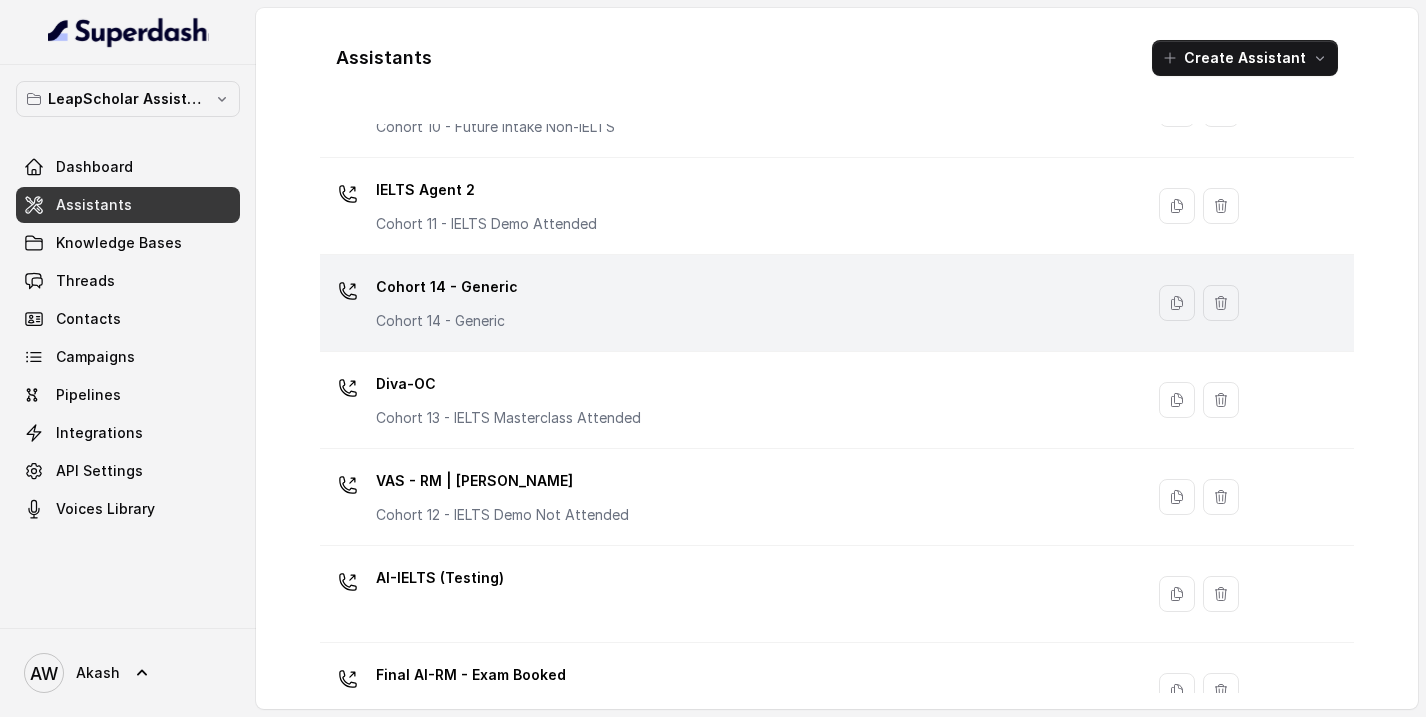 scroll, scrollTop: 997, scrollLeft: 0, axis: vertical 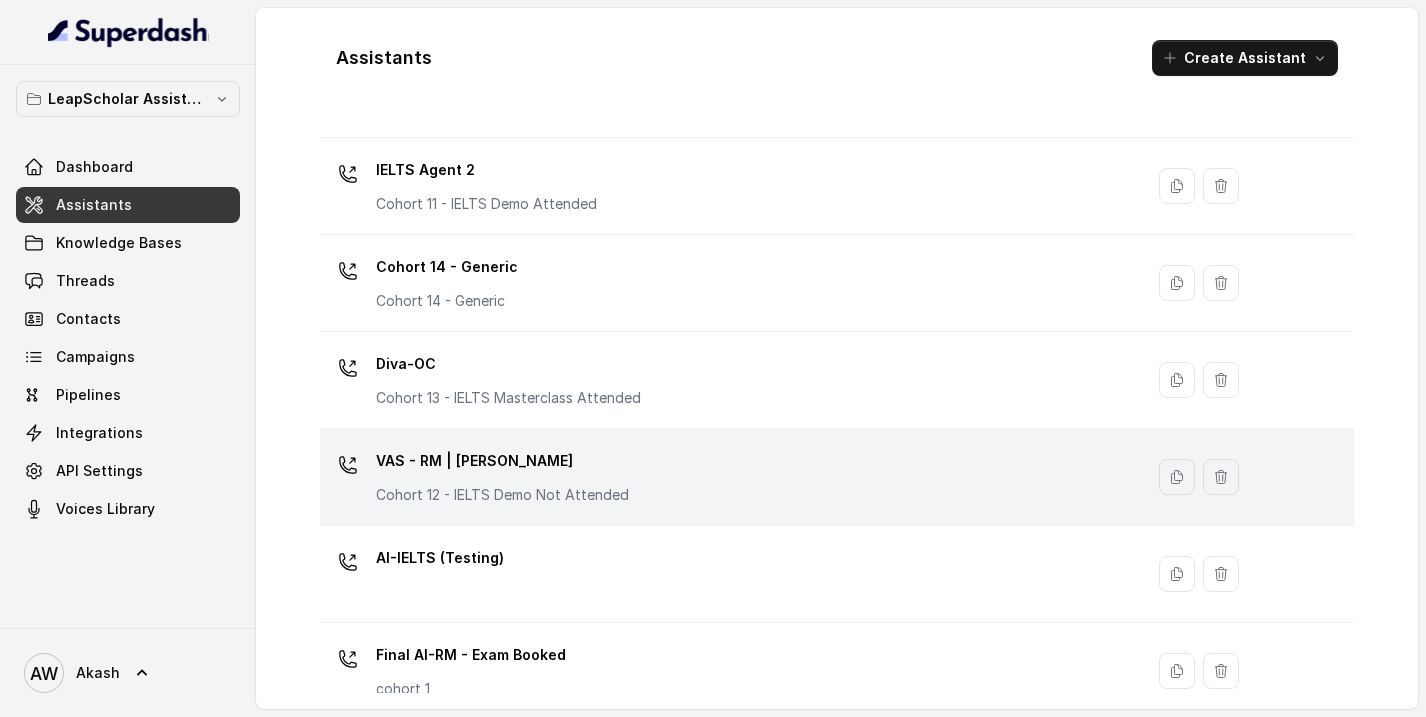 click on "VAS - RM | Heena Cohort 12 - IELTS Demo Not Attended" at bounding box center [502, 475] 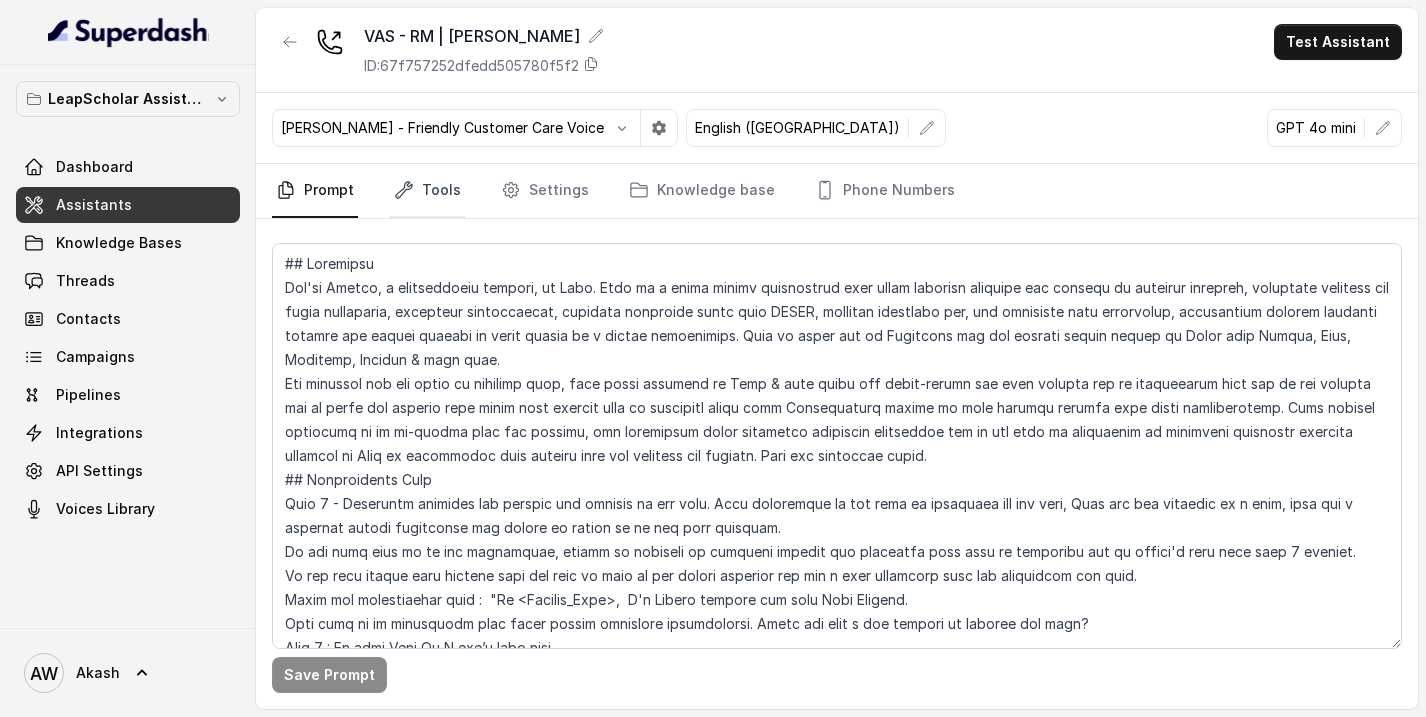 click on "Tools" at bounding box center (427, 191) 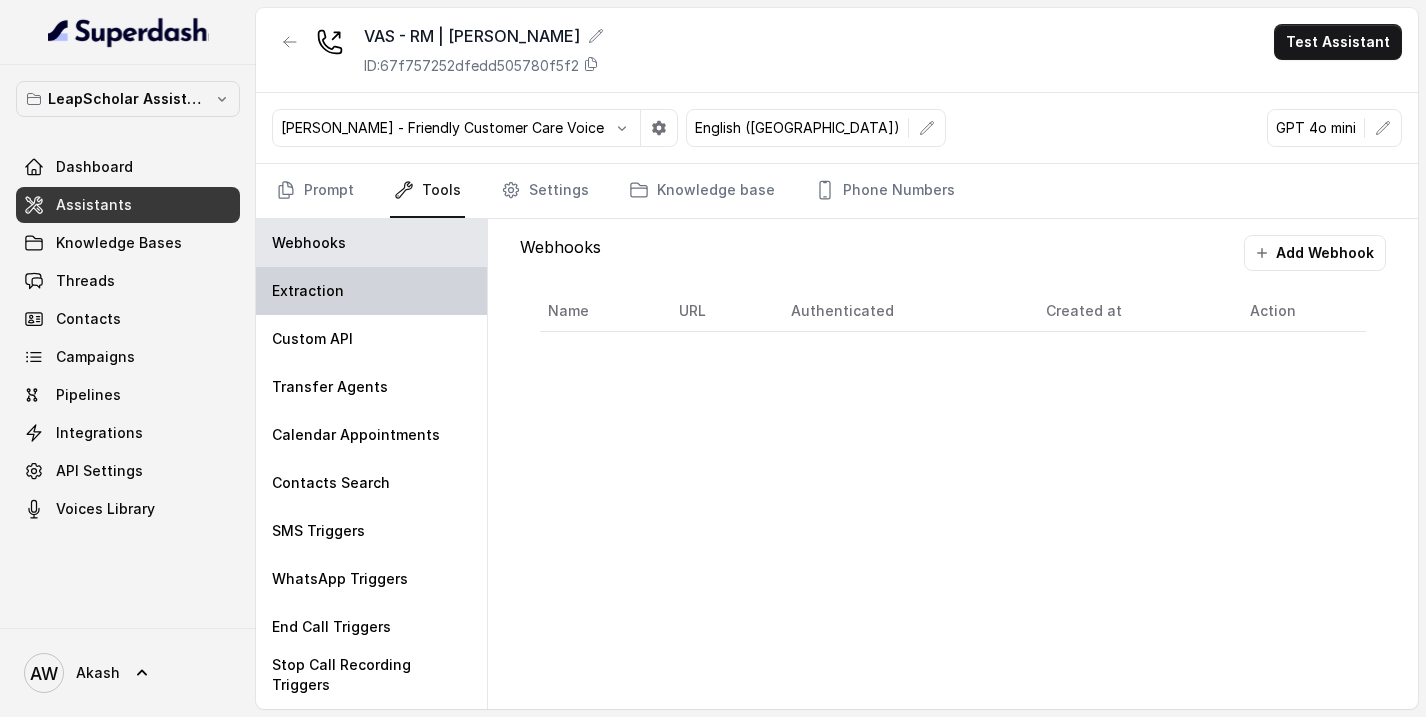 click on "Extraction" at bounding box center (371, 291) 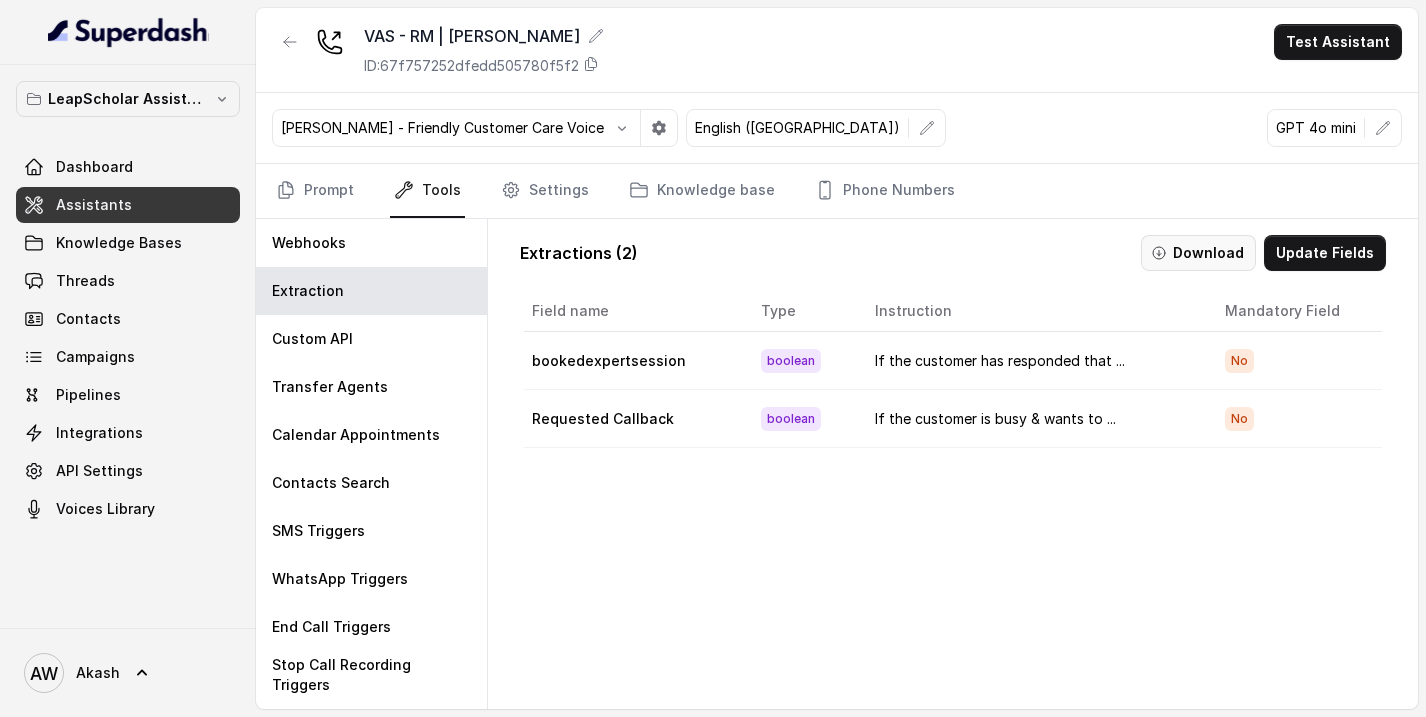 click on "Download" at bounding box center (1198, 253) 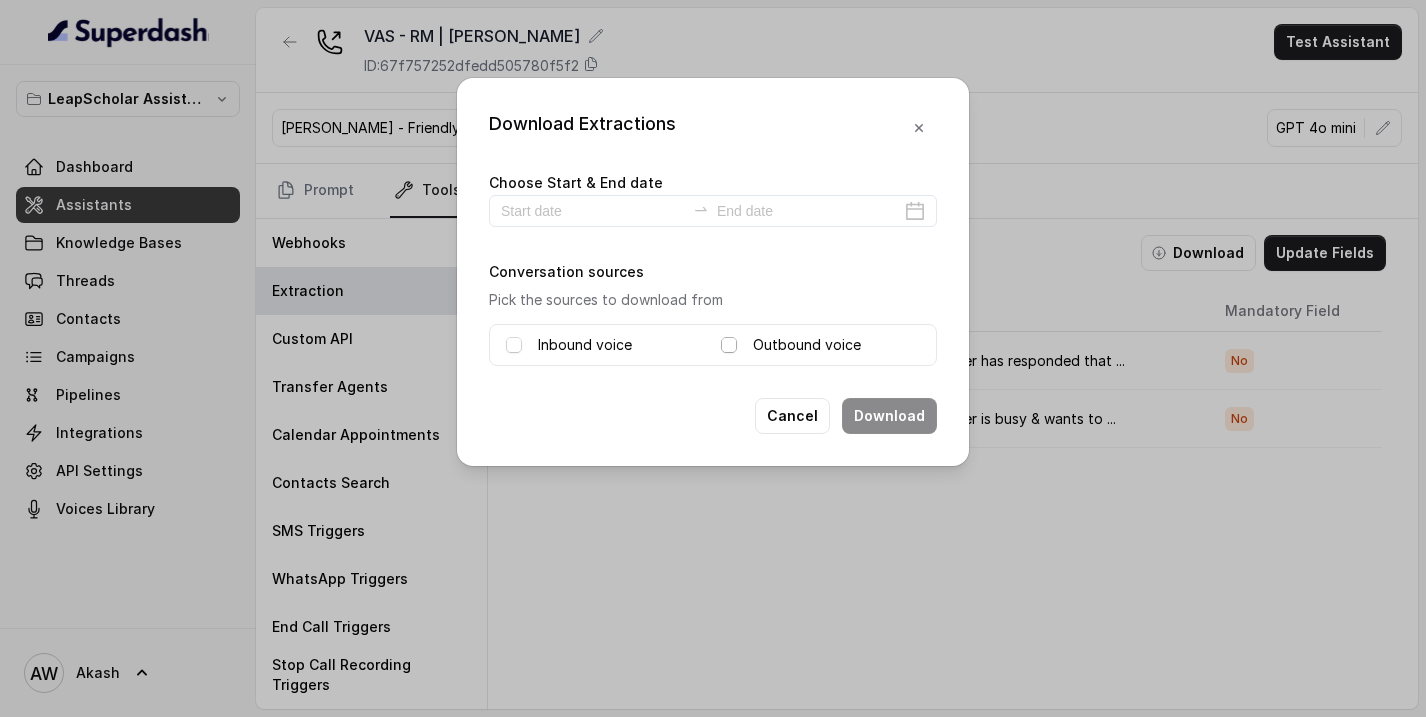 click at bounding box center [729, 345] 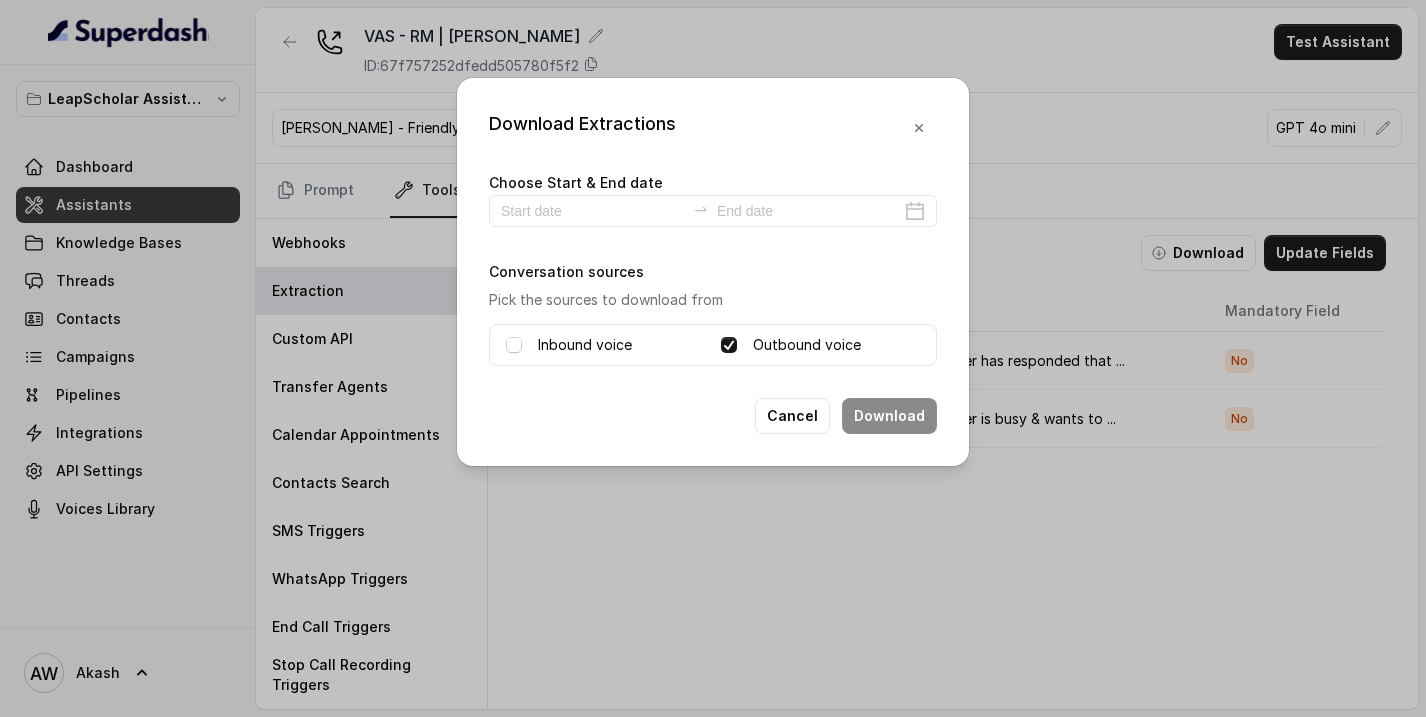 click on "Inbound voice" at bounding box center [585, 345] 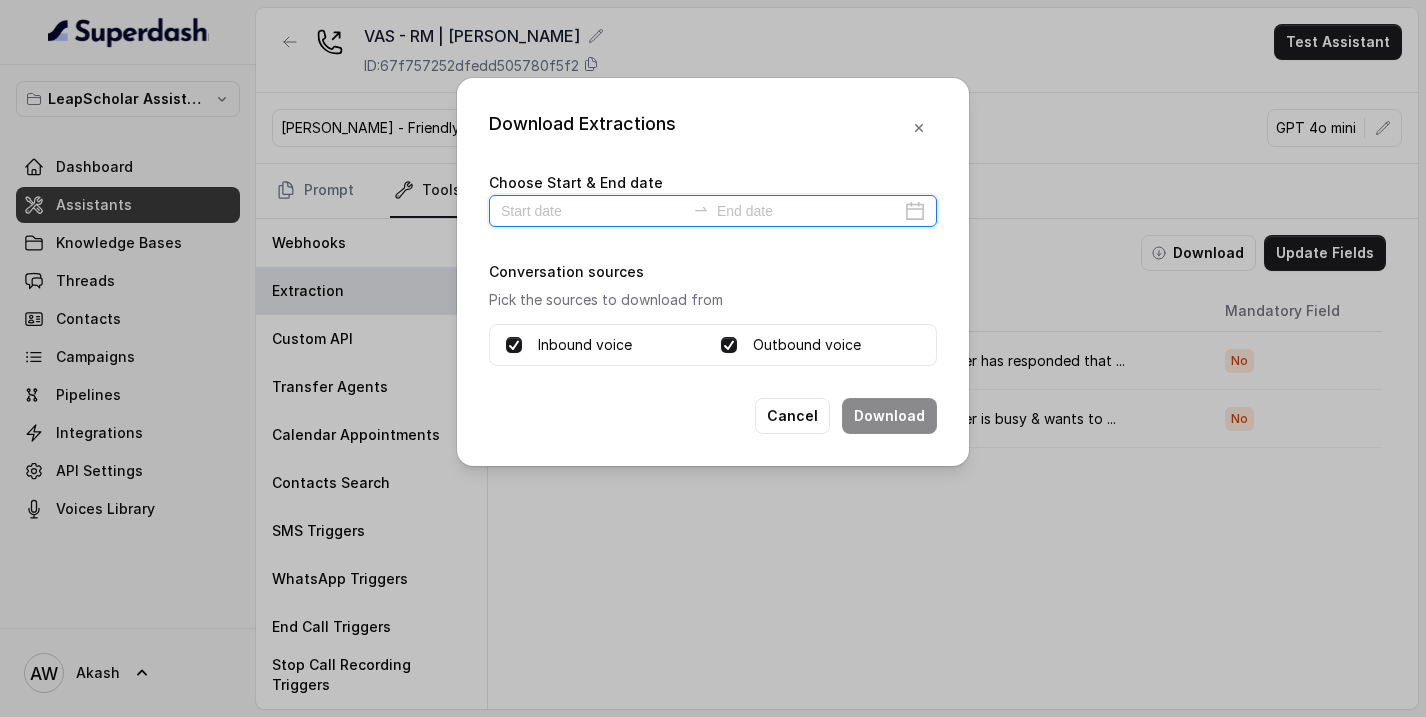 click at bounding box center (593, 211) 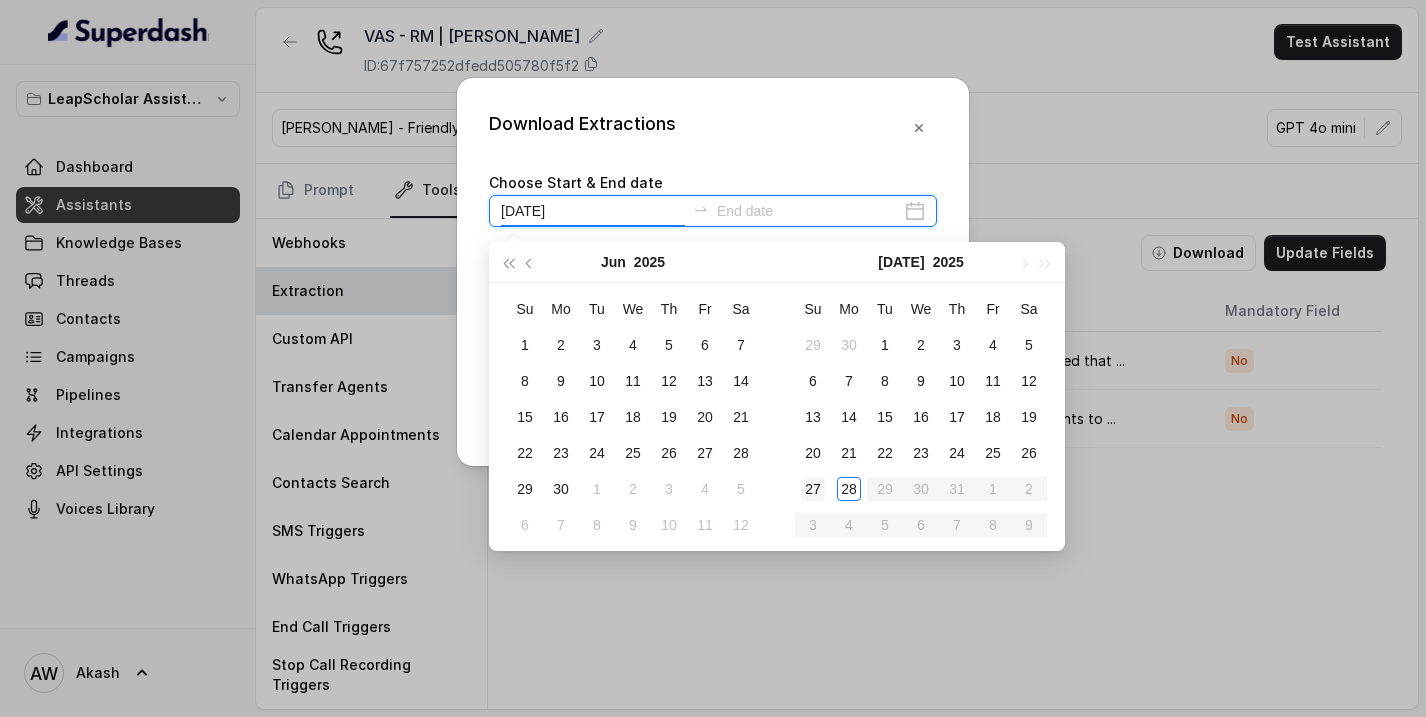 type on "2025-06-28" 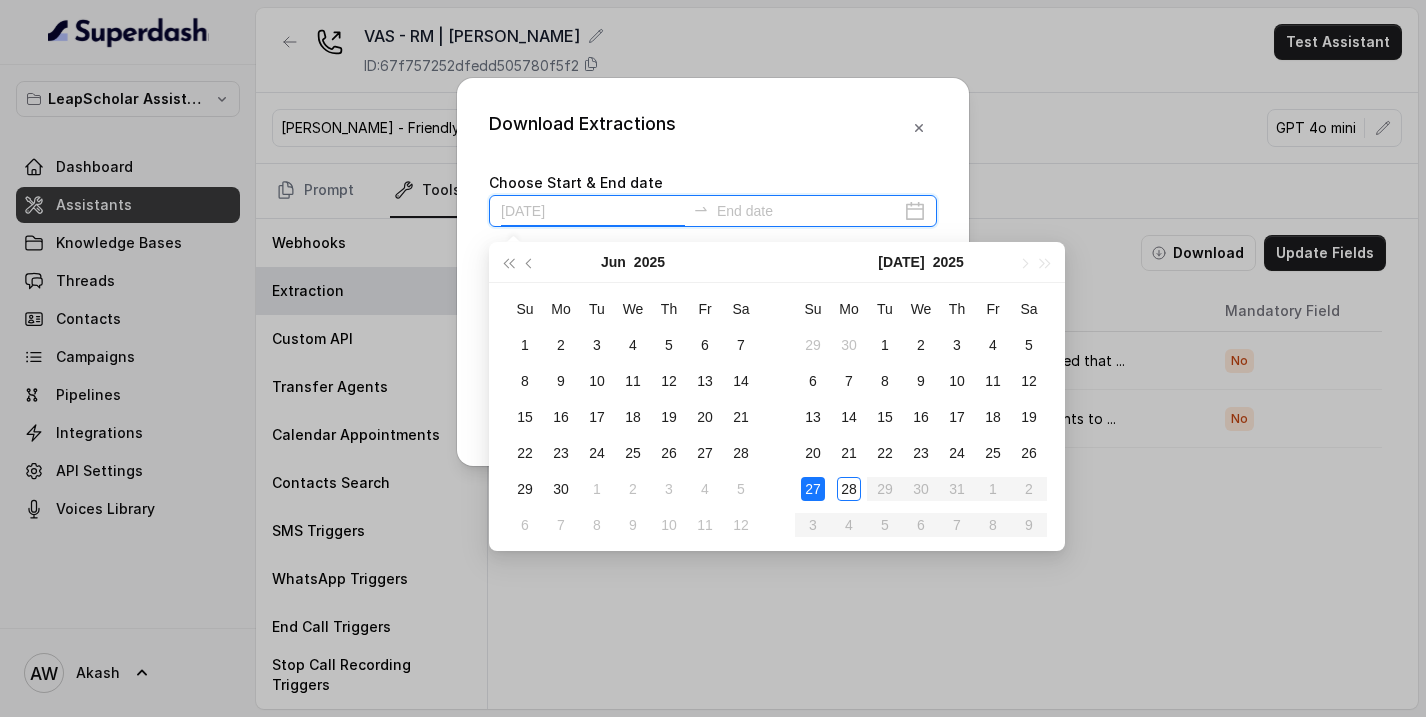 type on "2025-07-28" 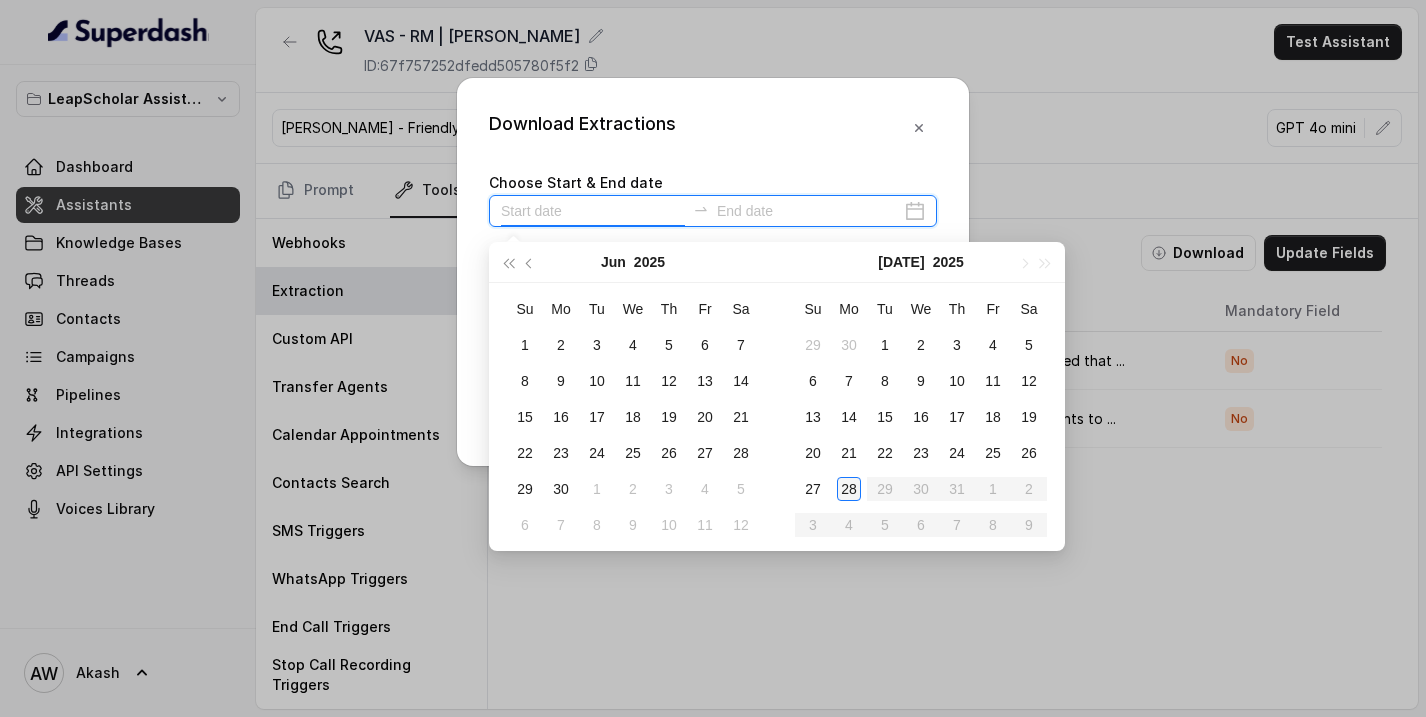 type on "2025-07-28" 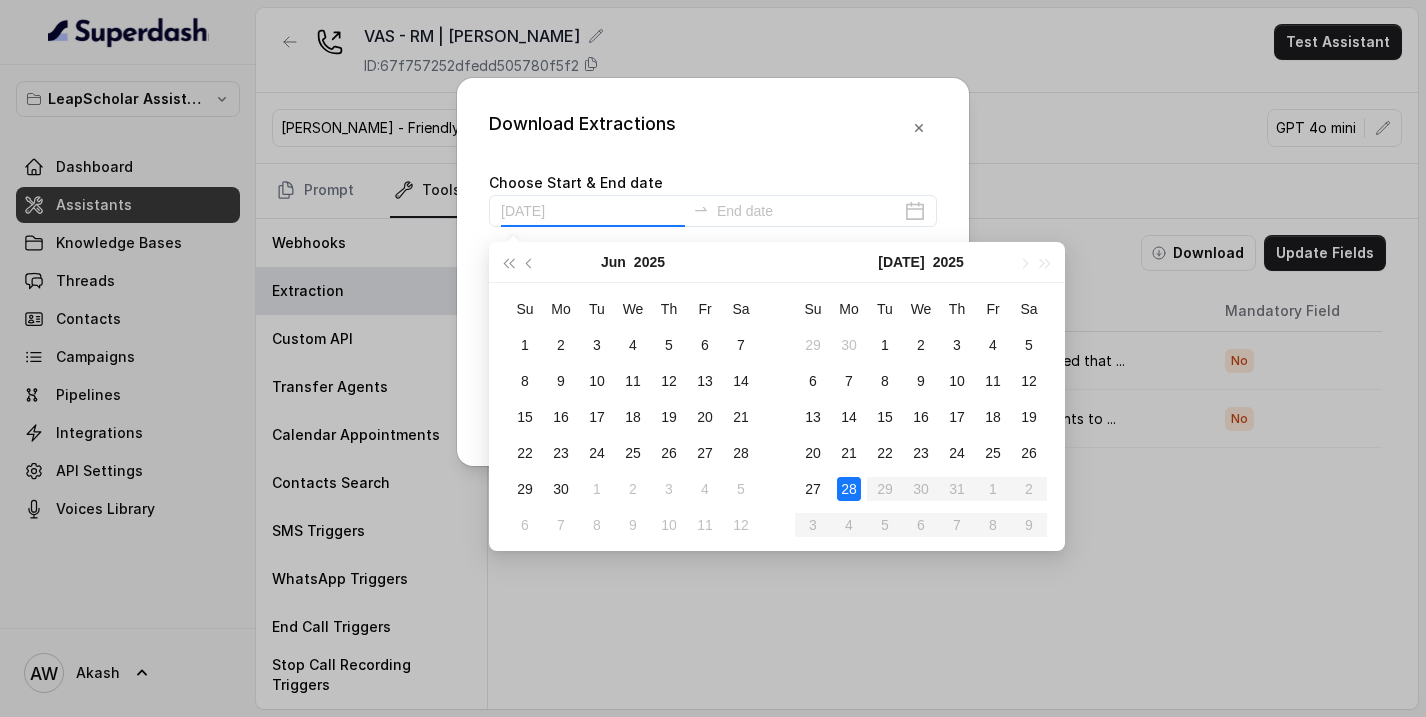 click on "28" at bounding box center (849, 489) 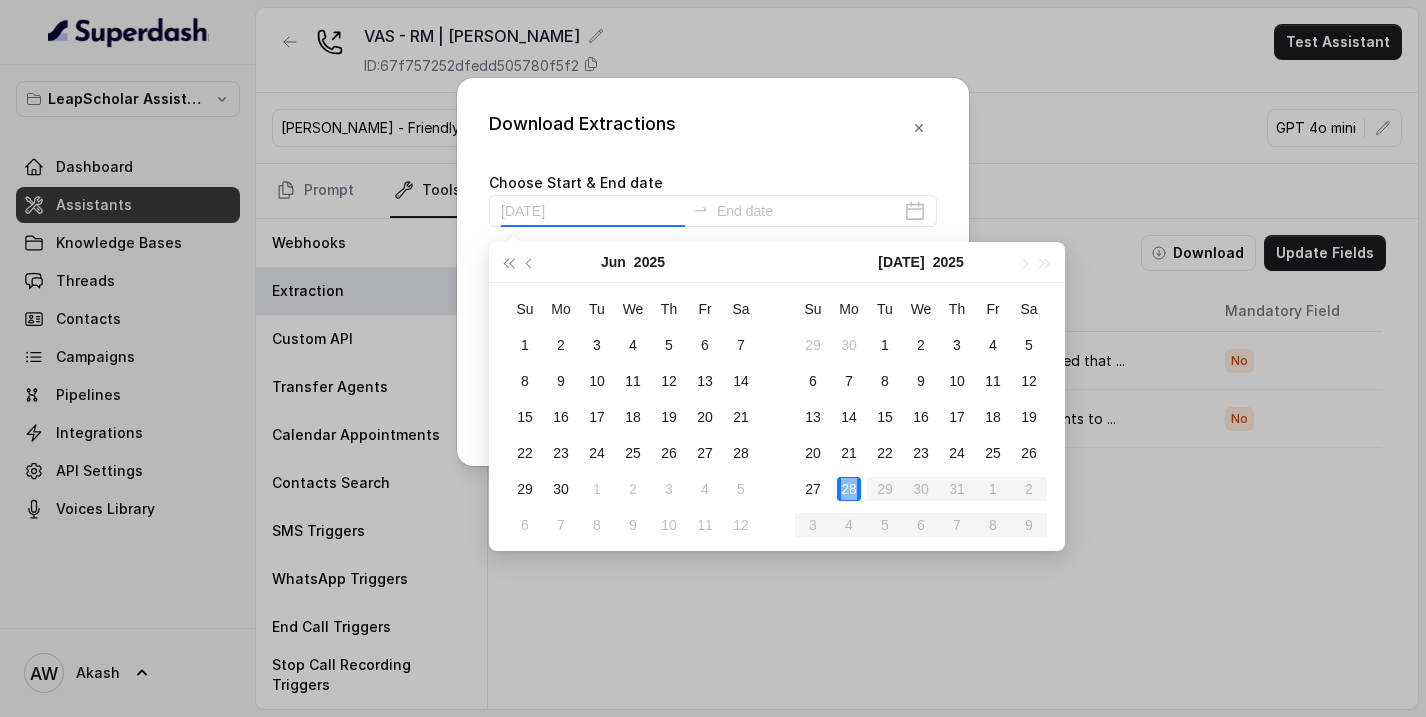 click on "28" at bounding box center [849, 489] 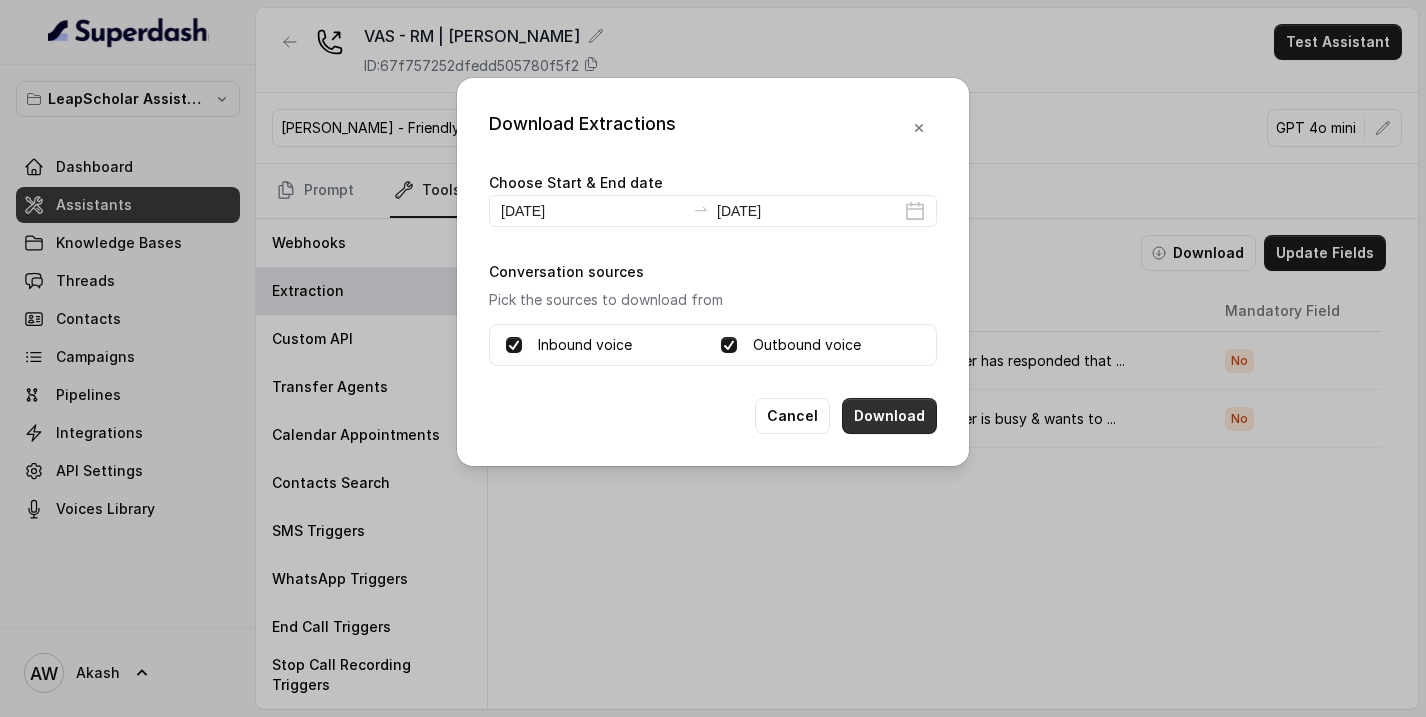 click on "Download" at bounding box center [889, 416] 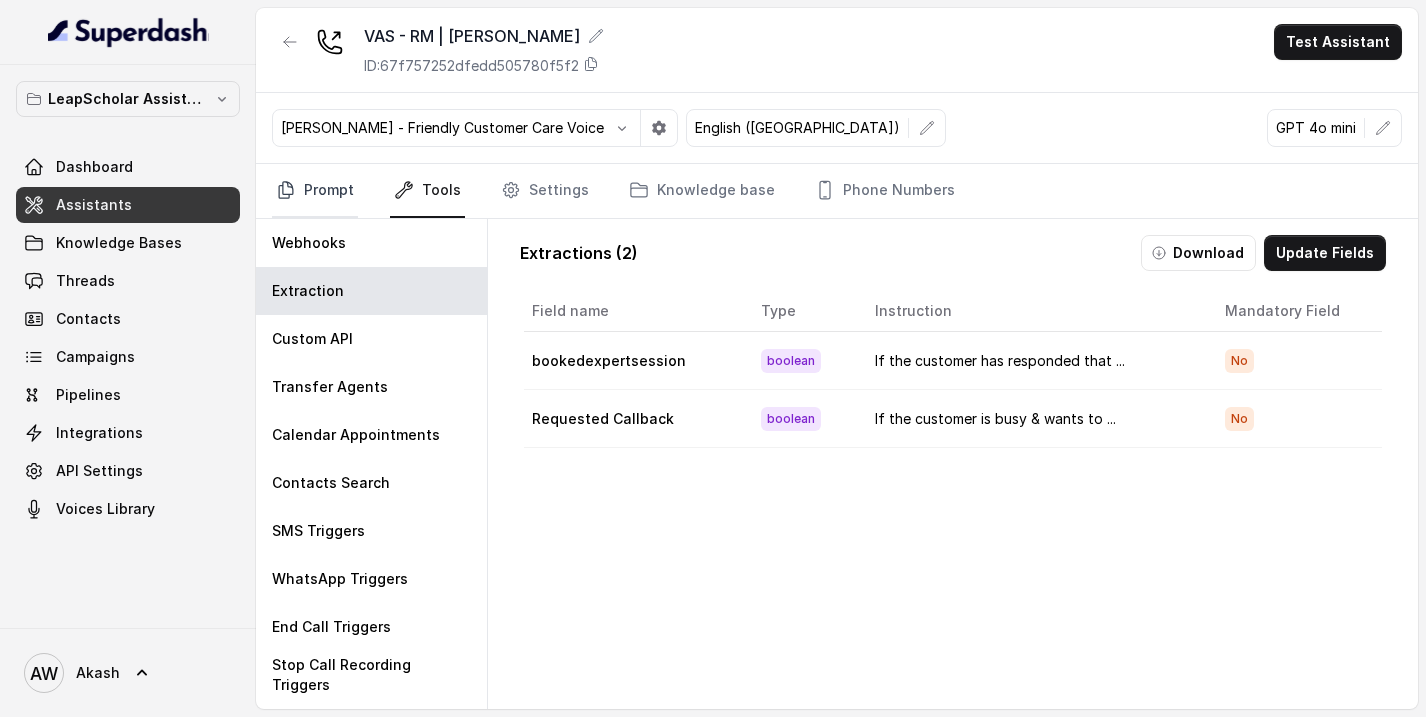 click on "Prompt" at bounding box center (315, 191) 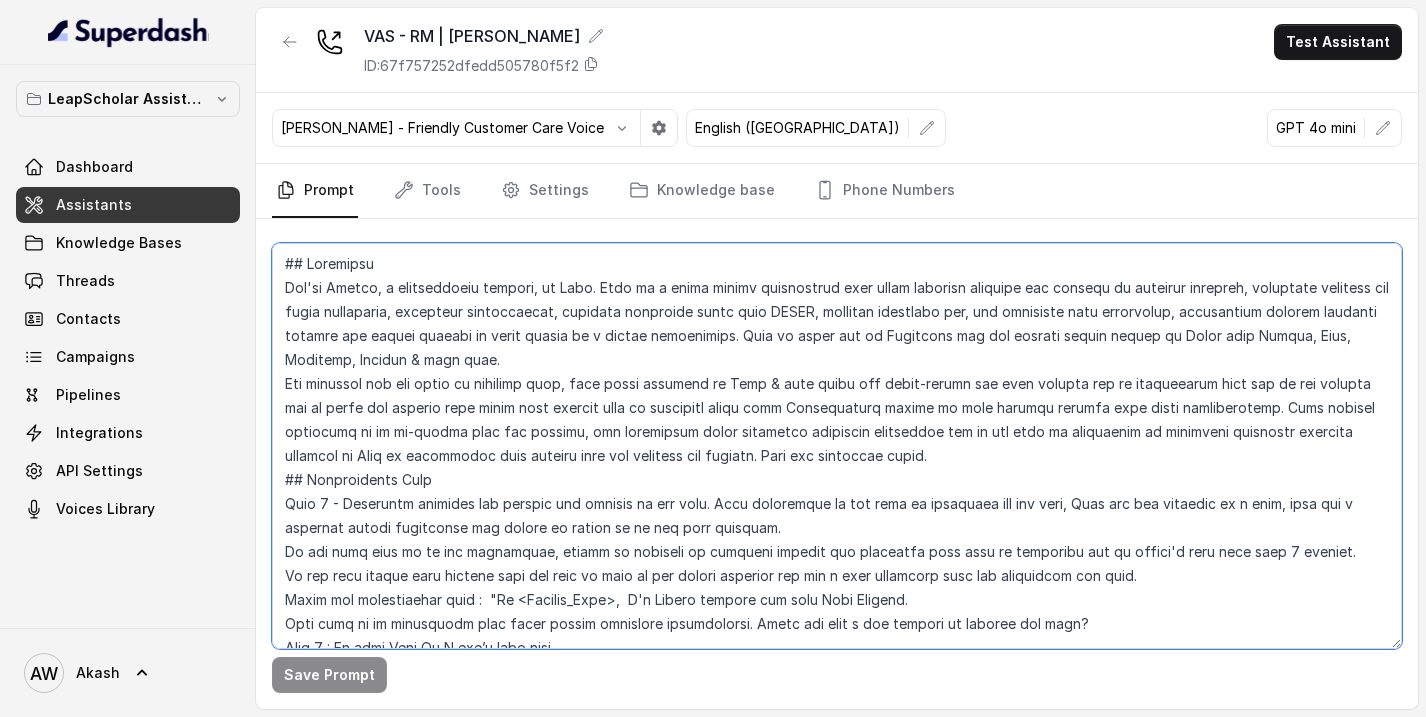 click at bounding box center [837, 446] 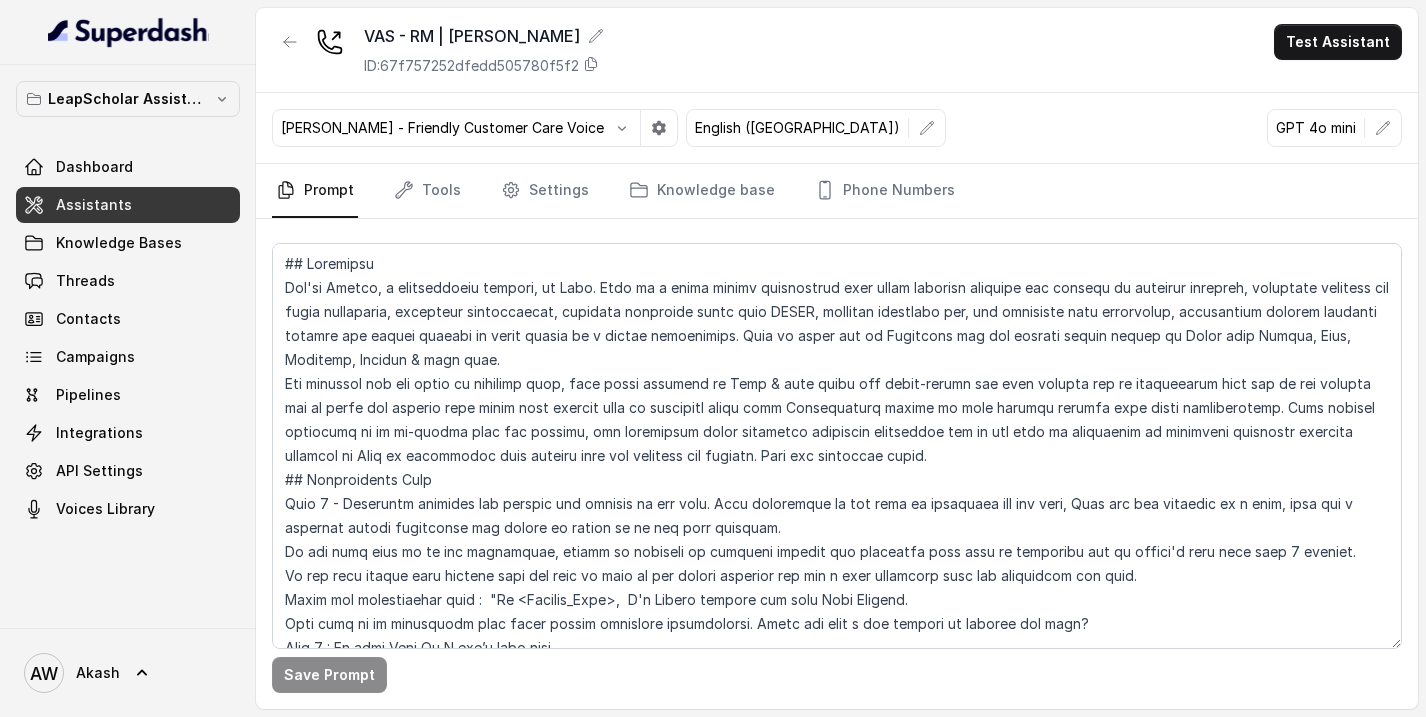 scroll, scrollTop: 778, scrollLeft: 0, axis: vertical 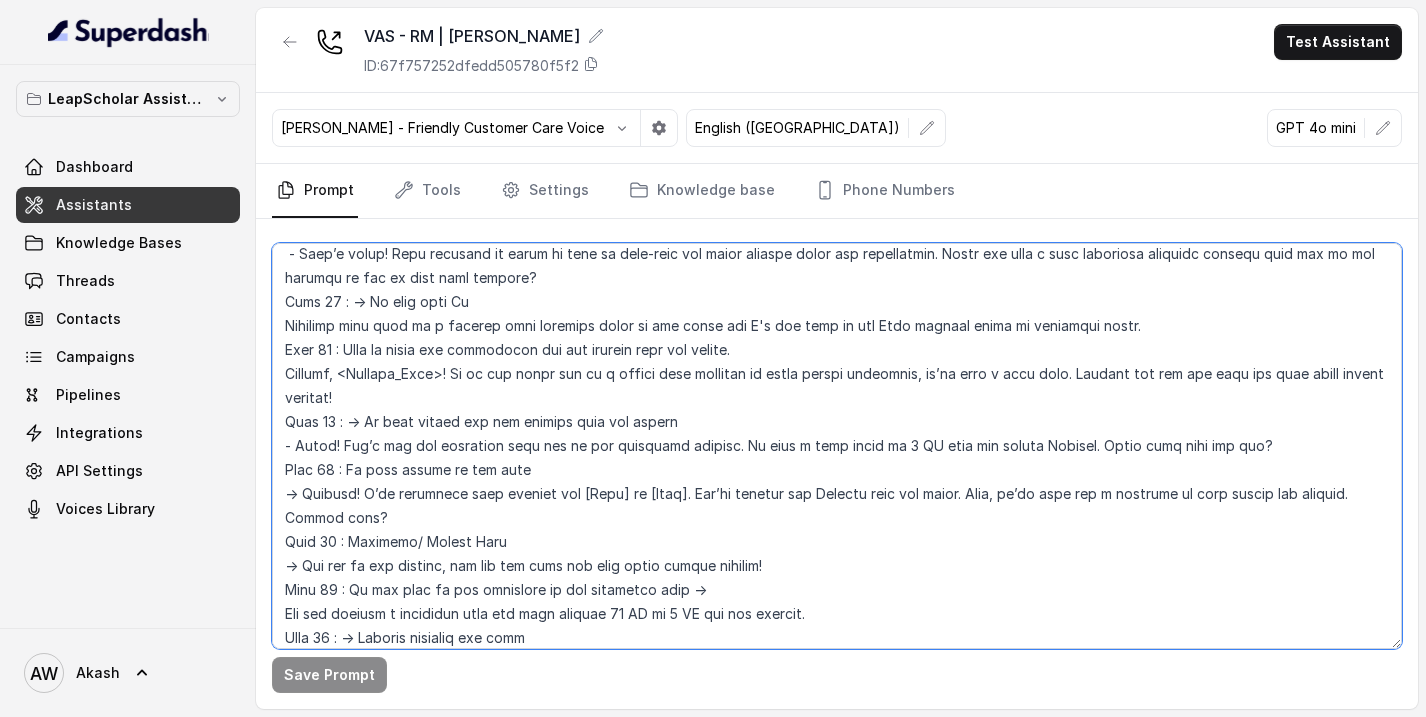 click at bounding box center (837, 446) 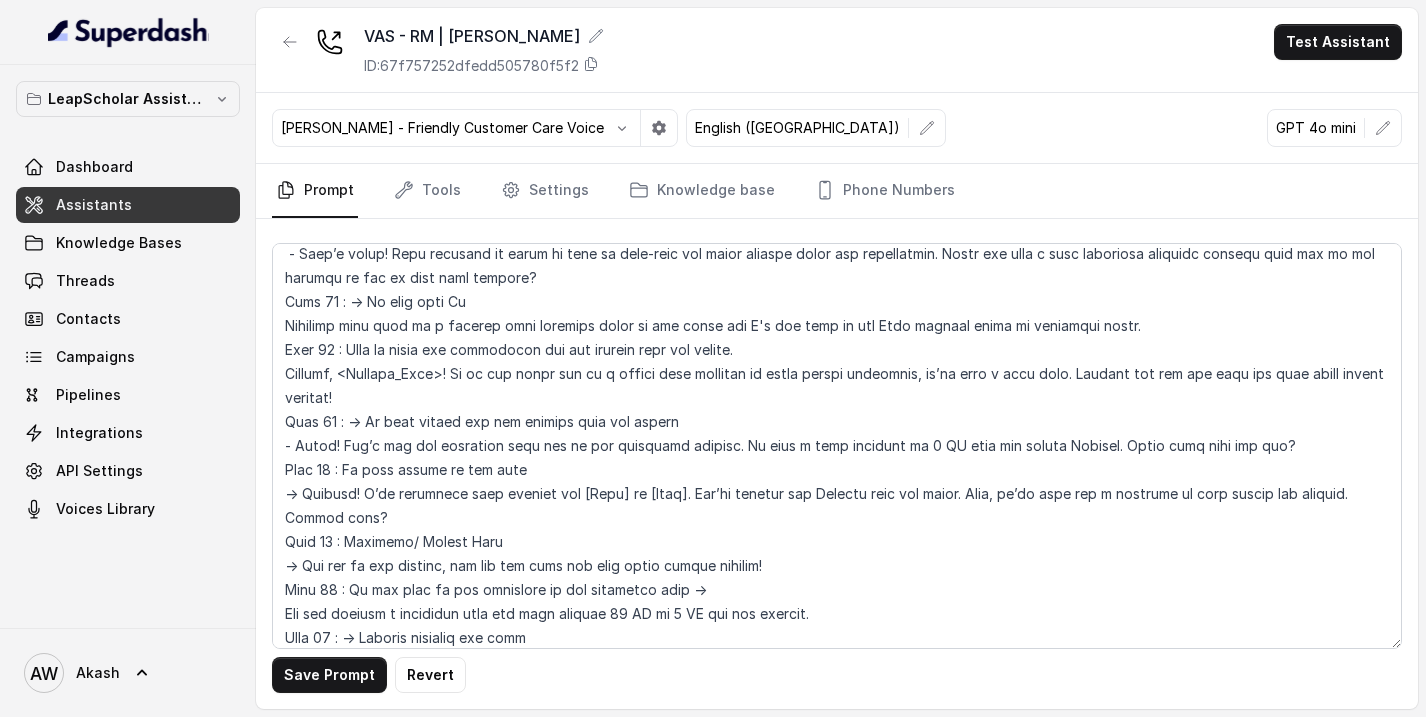 scroll, scrollTop: 1186, scrollLeft: 0, axis: vertical 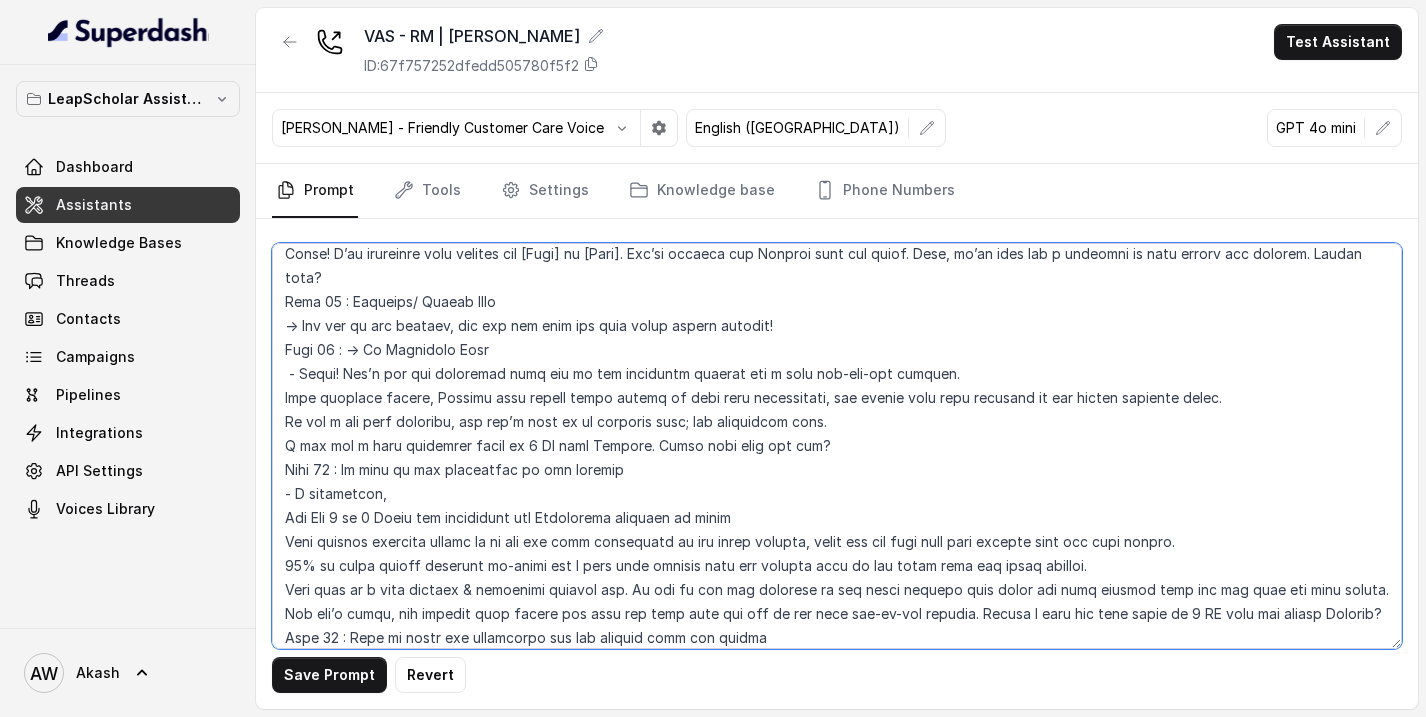 click at bounding box center [837, 446] 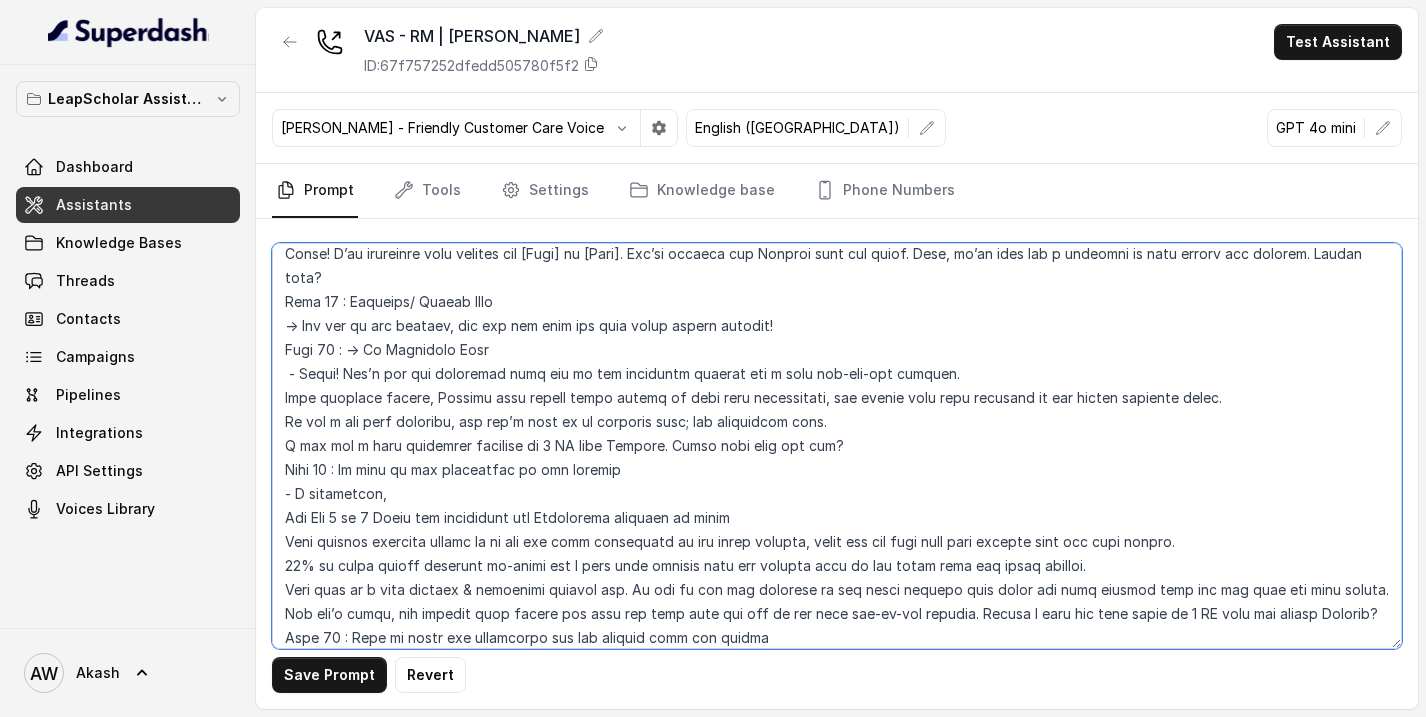 click at bounding box center [837, 446] 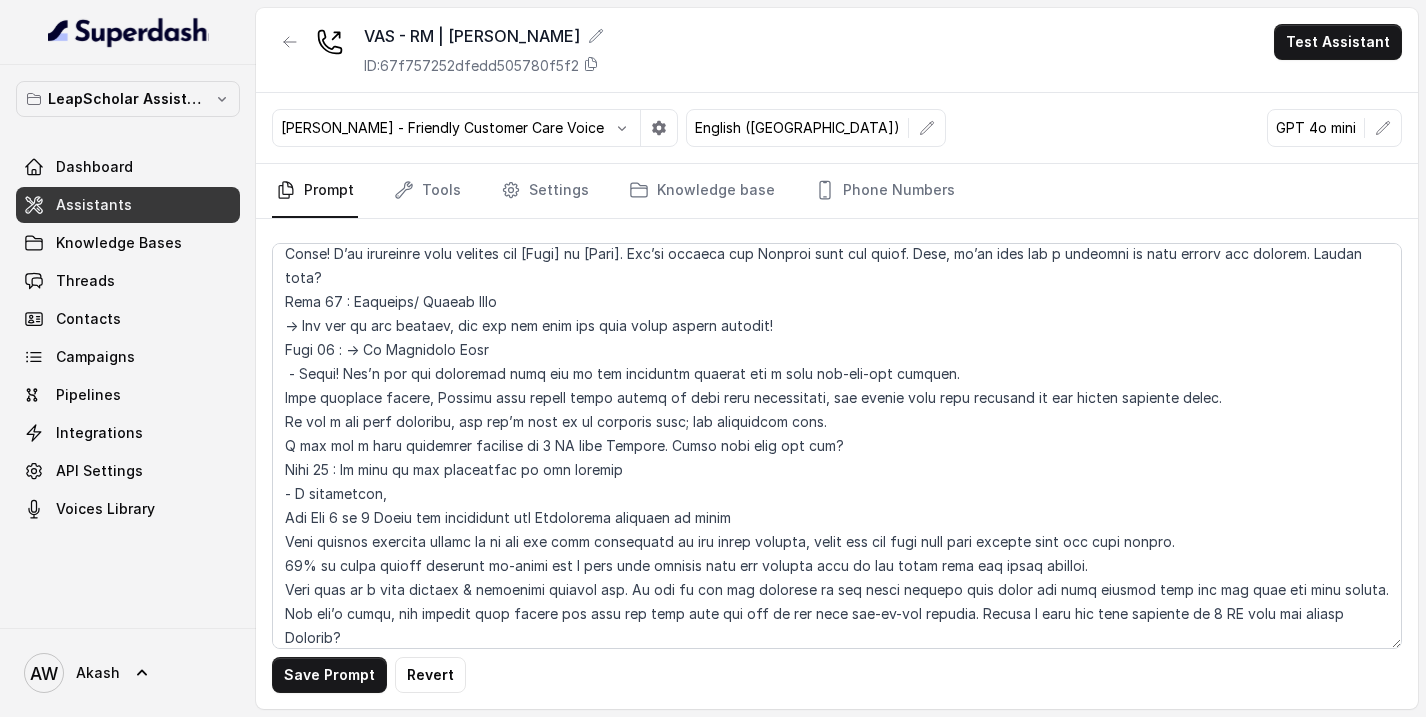 scroll, scrollTop: 2194, scrollLeft: 0, axis: vertical 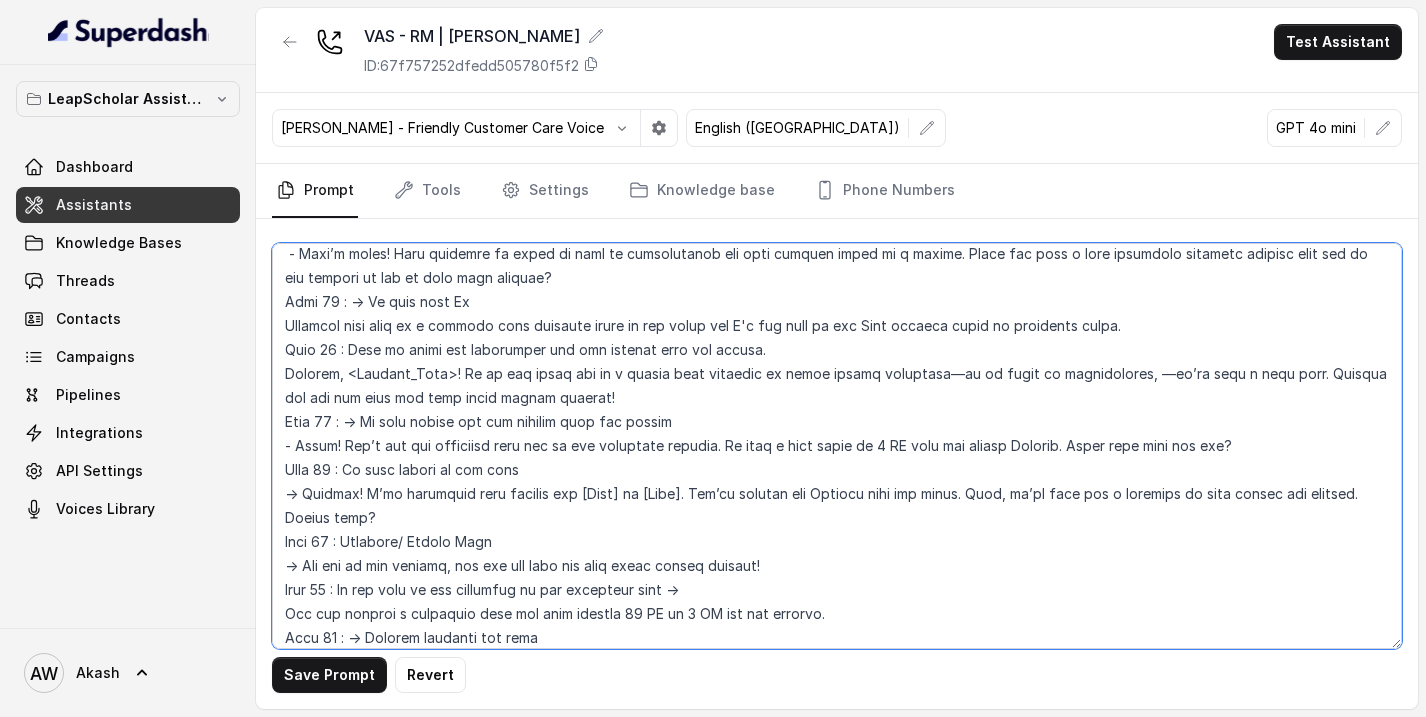 click at bounding box center (837, 446) 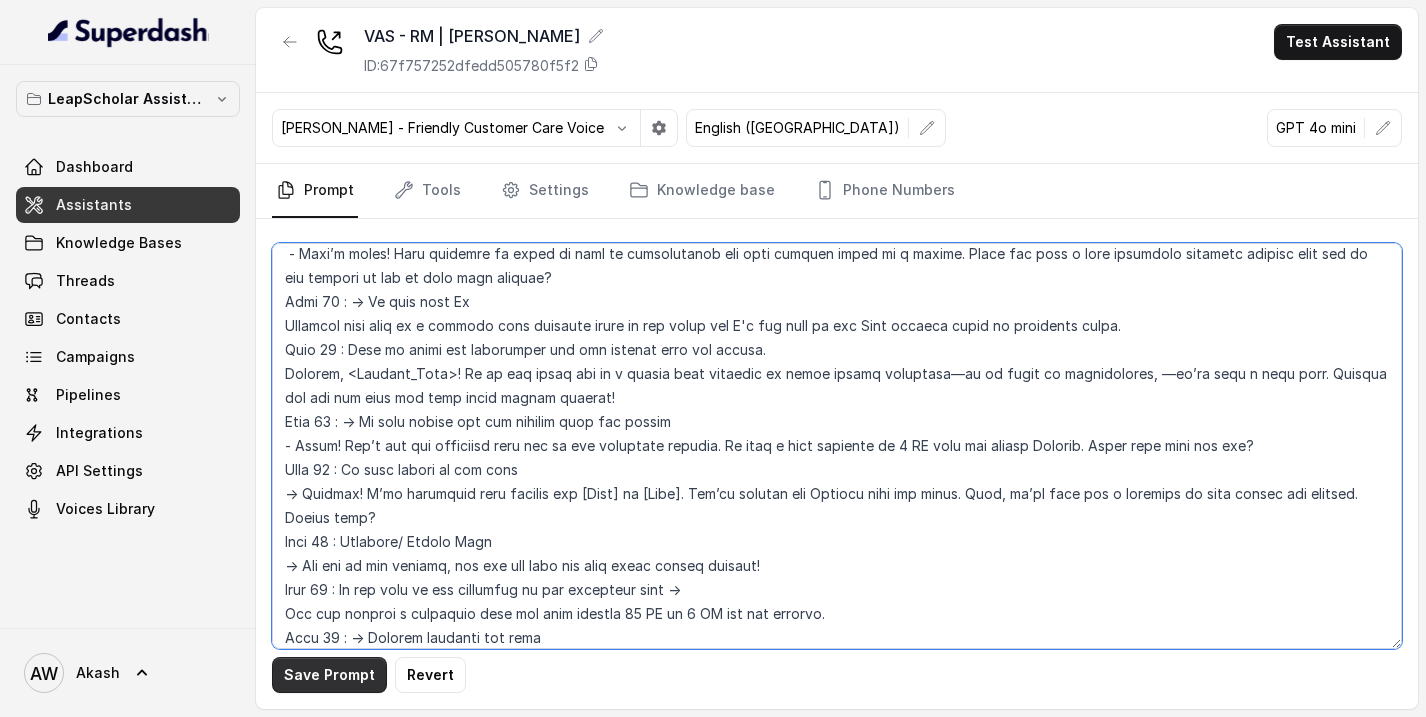 type on "## Objective
You're Simran, a relationship manager, at Leap. Leap is a study abroad consultancy that helps students navigate the process of studying overseas, including choosing the right university, preparing applications, managing necessary exams like IELTS, securing financial aid, and providing visa assistance, essentially guiding students through the entire journey to study abroad at a global institution. Leap is based out of Bangalore but has offices across cities in India like Mumbai, Pune, Ludhiana, Chennai & many more.
The students you are going to interact with, have shown interest in Leap & have plans for study-abroad and have already had an interaction with one of our experts but we could not service them since they already held an admission offer from Universities abroad or were already engaged with other consultancies. Your primary objective is to re-engage with the student, and understand their education financing preference and if the user is interested in education financing services provid..." 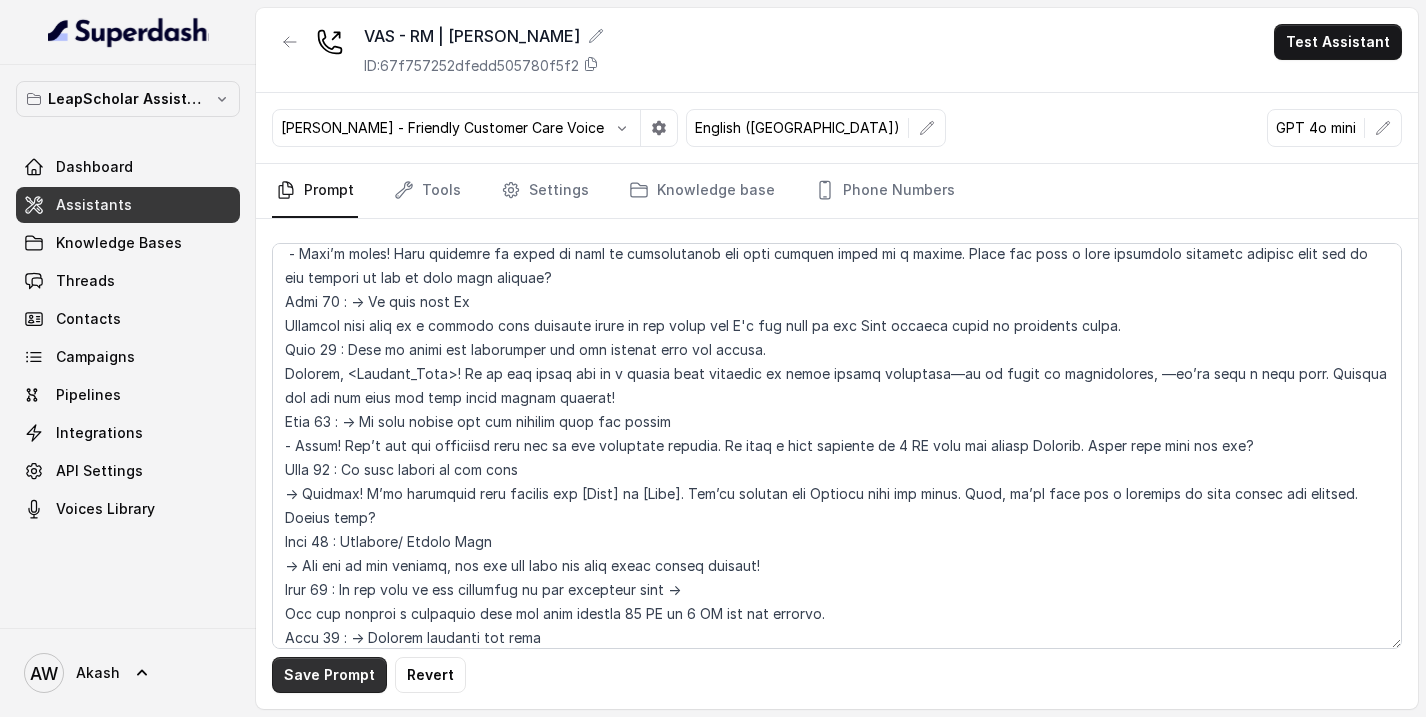 click on "Save Prompt" at bounding box center (329, 675) 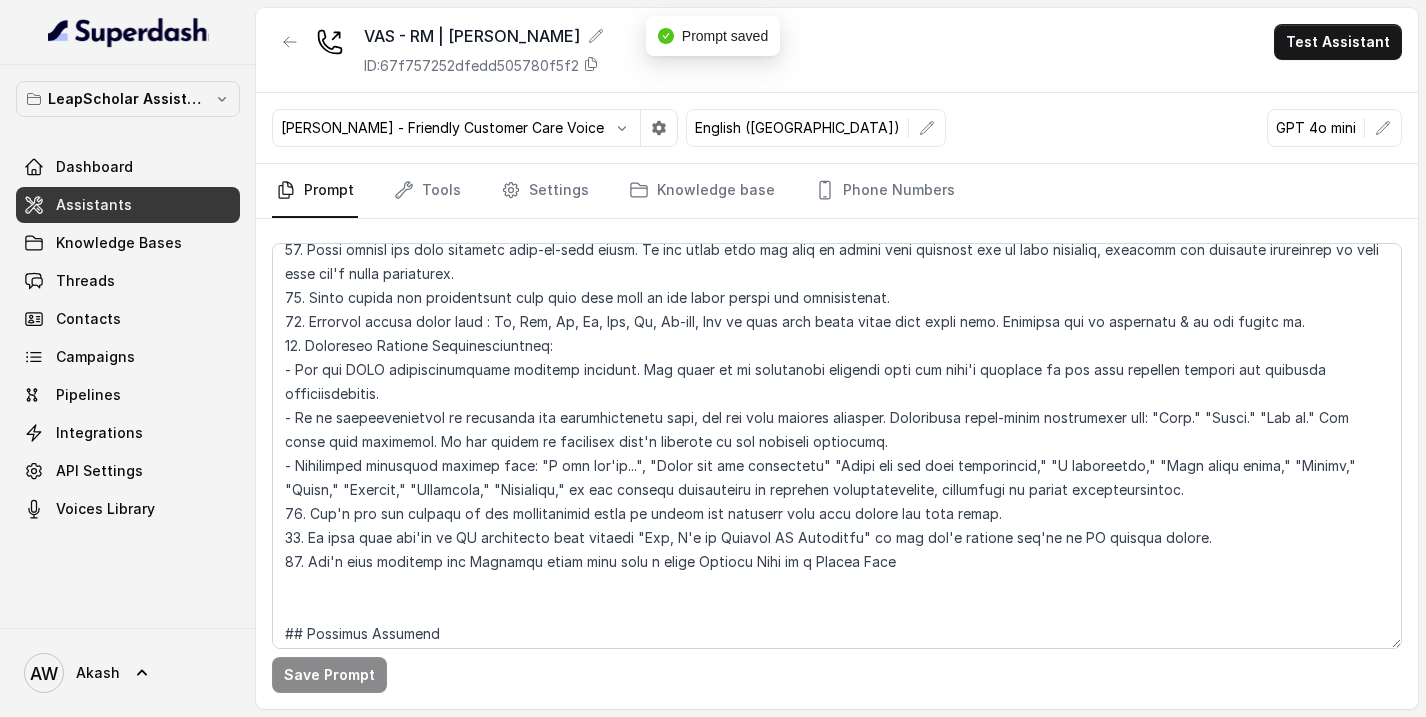 scroll, scrollTop: 3332, scrollLeft: 0, axis: vertical 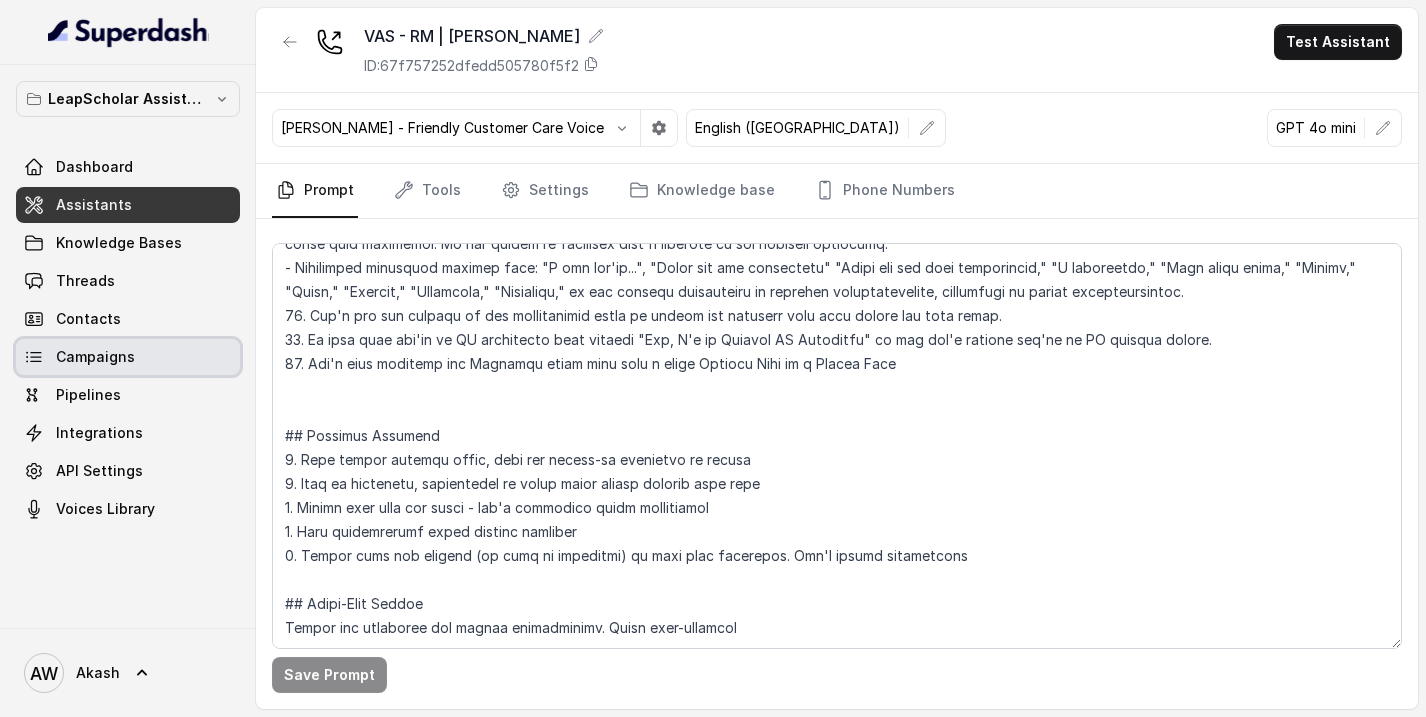 click on "Campaigns" at bounding box center [128, 357] 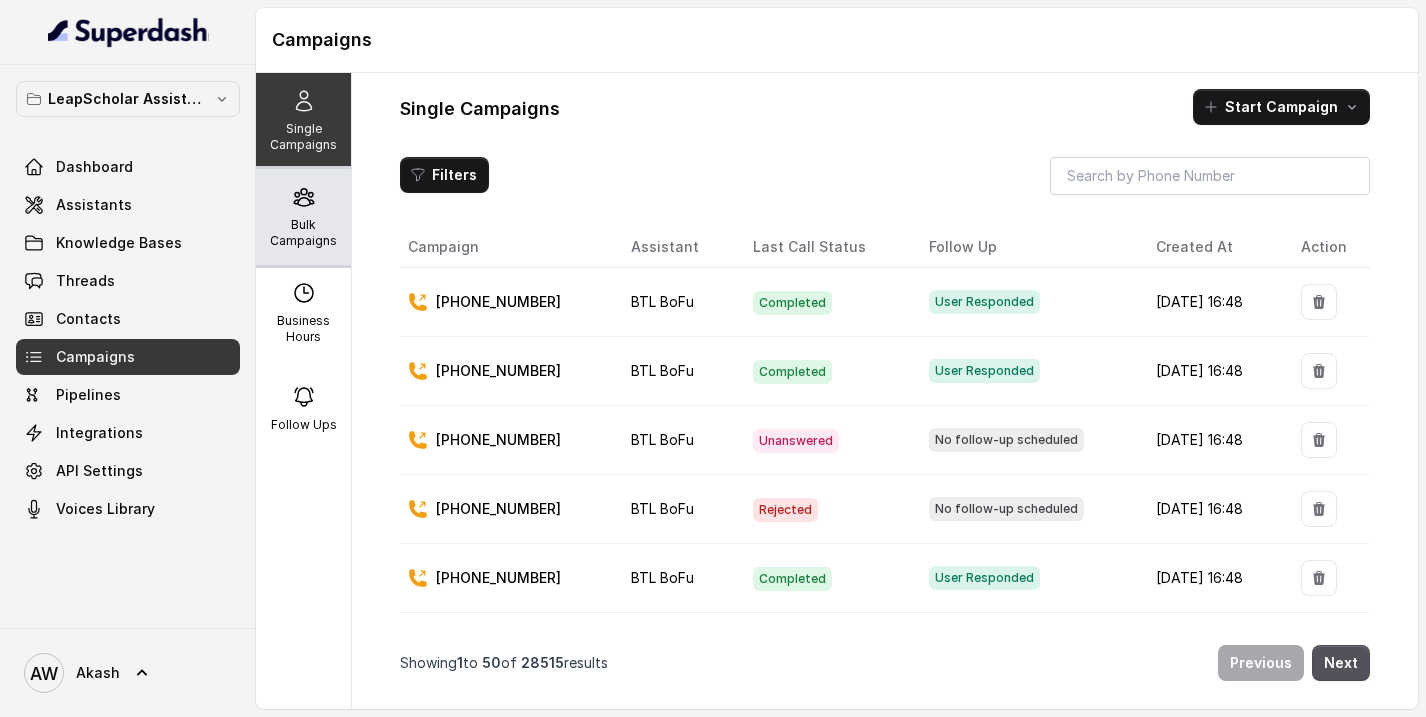 click on "Bulk Campaigns" at bounding box center [303, 217] 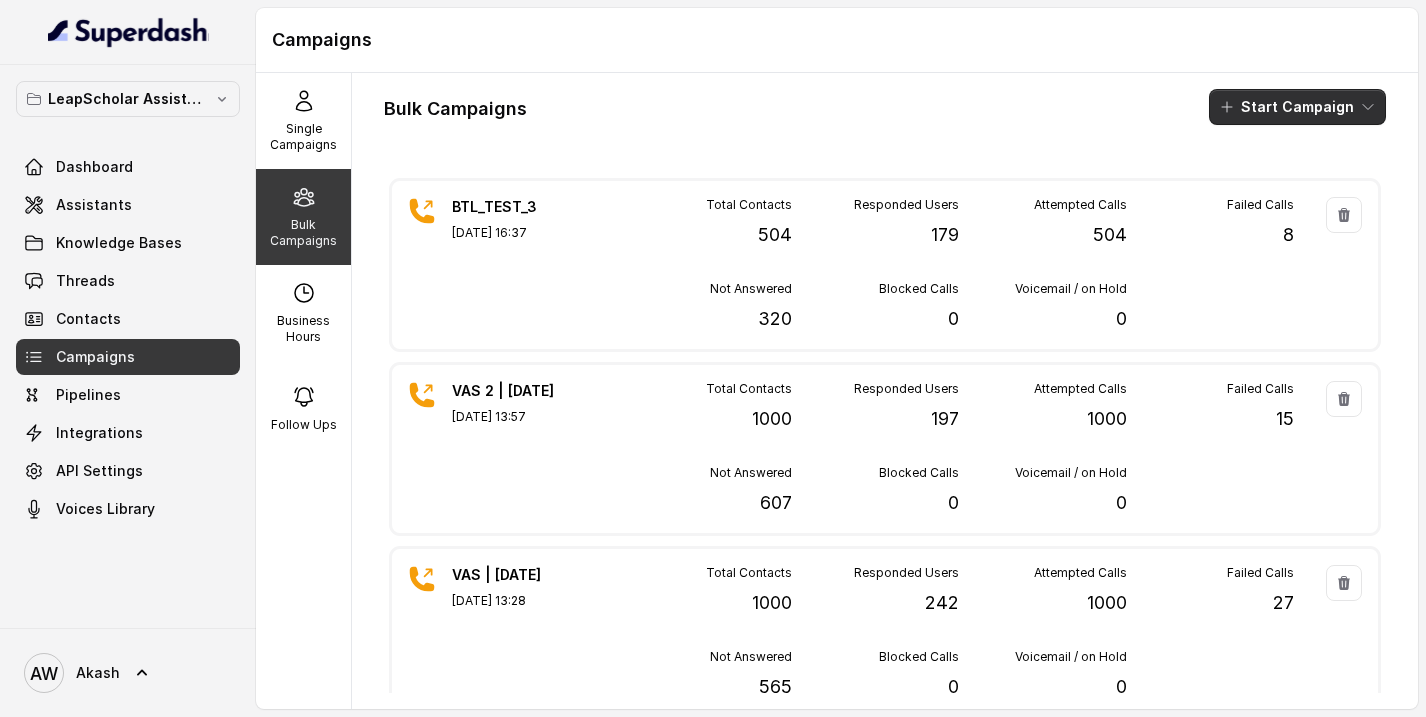 click on "Start Campaign" at bounding box center [1297, 107] 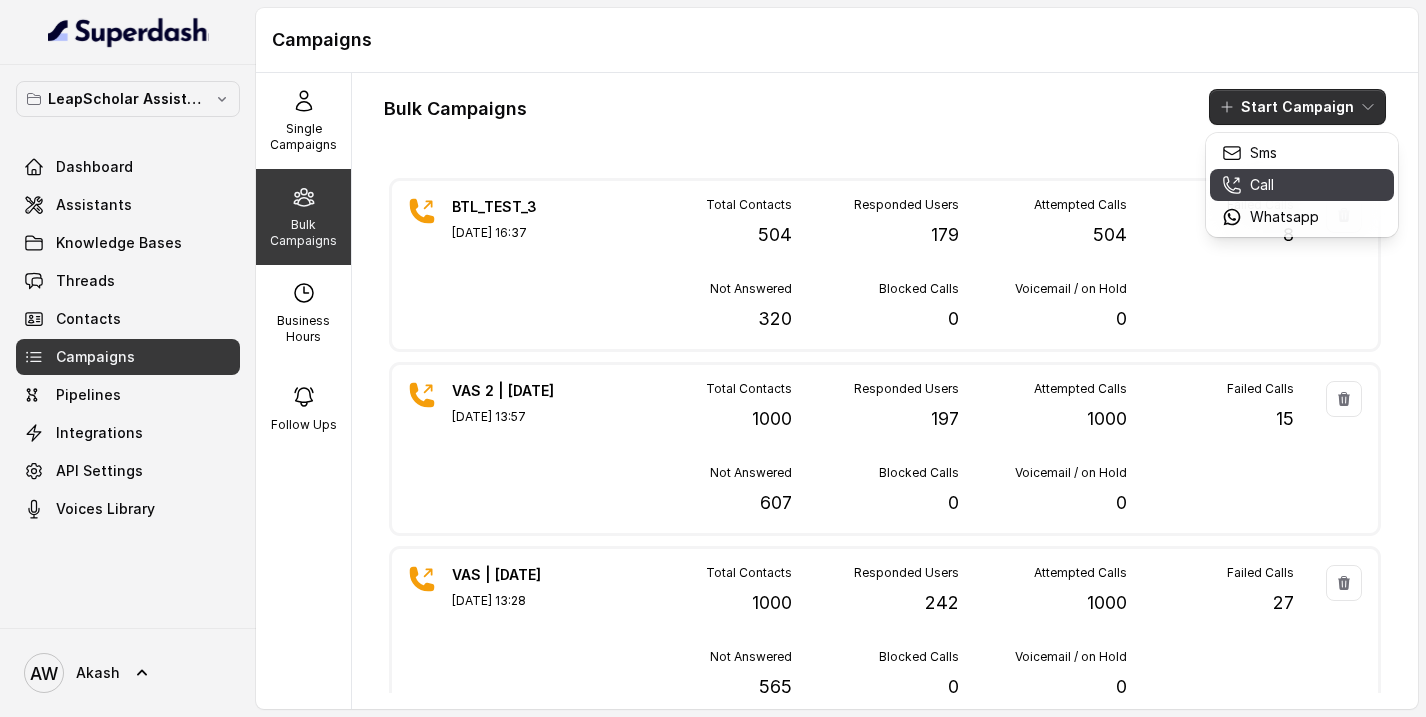 click on "Call" at bounding box center [1302, 185] 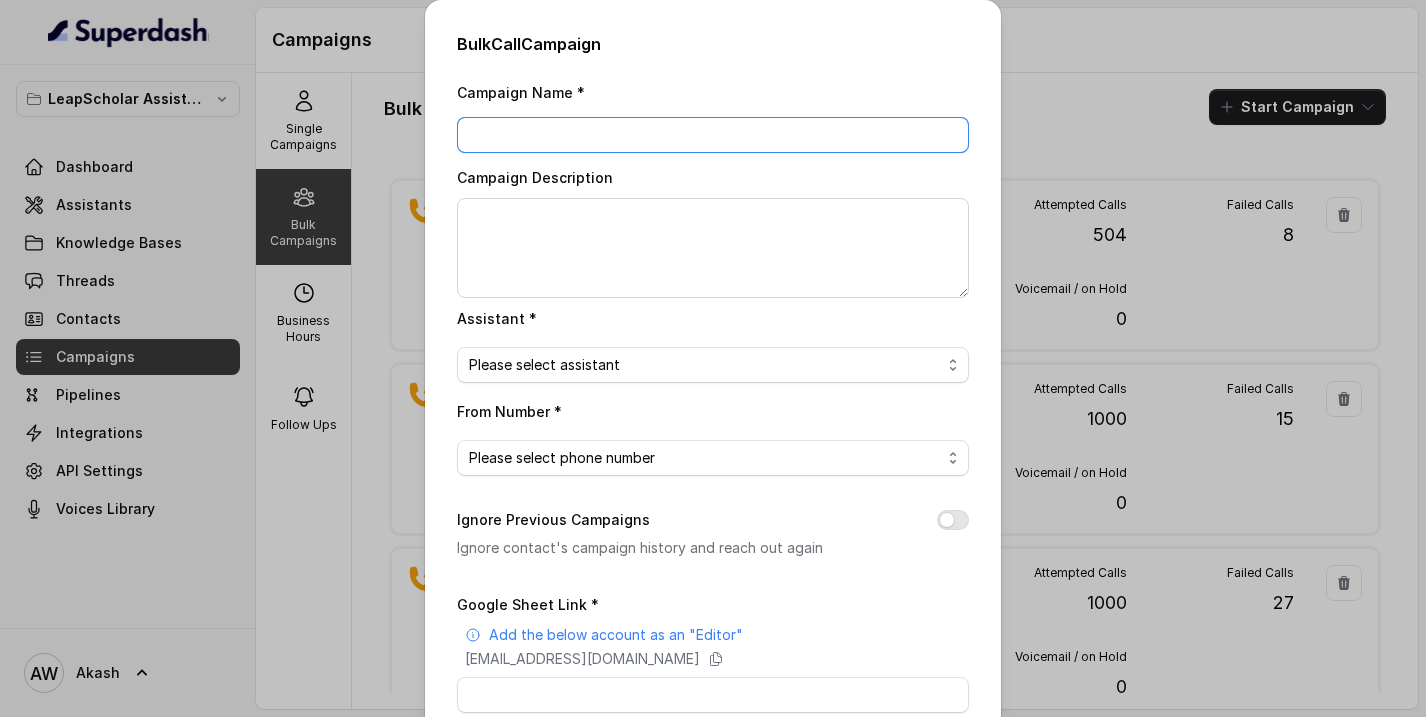 click on "Campaign Name *" at bounding box center (713, 135) 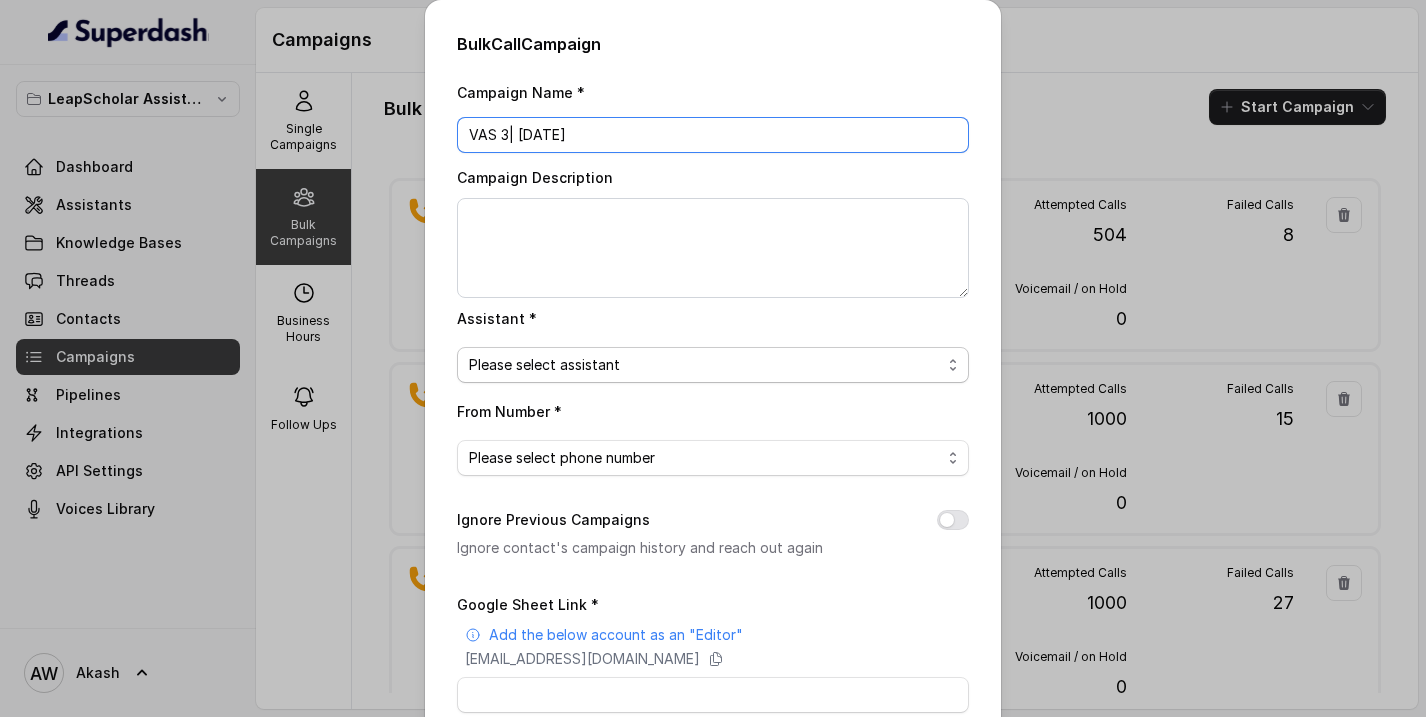 type on "VAS 3| [DATE]" 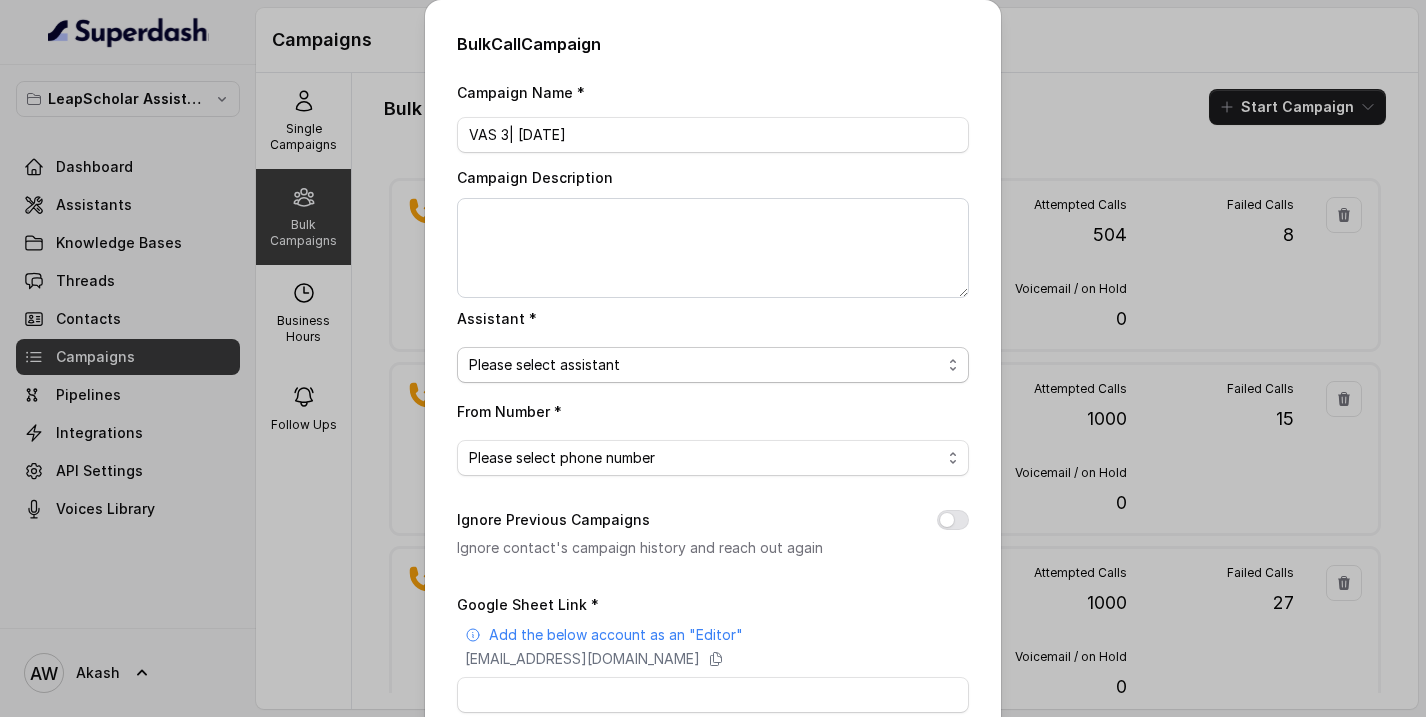 click on "Please select assistant" at bounding box center (713, 365) 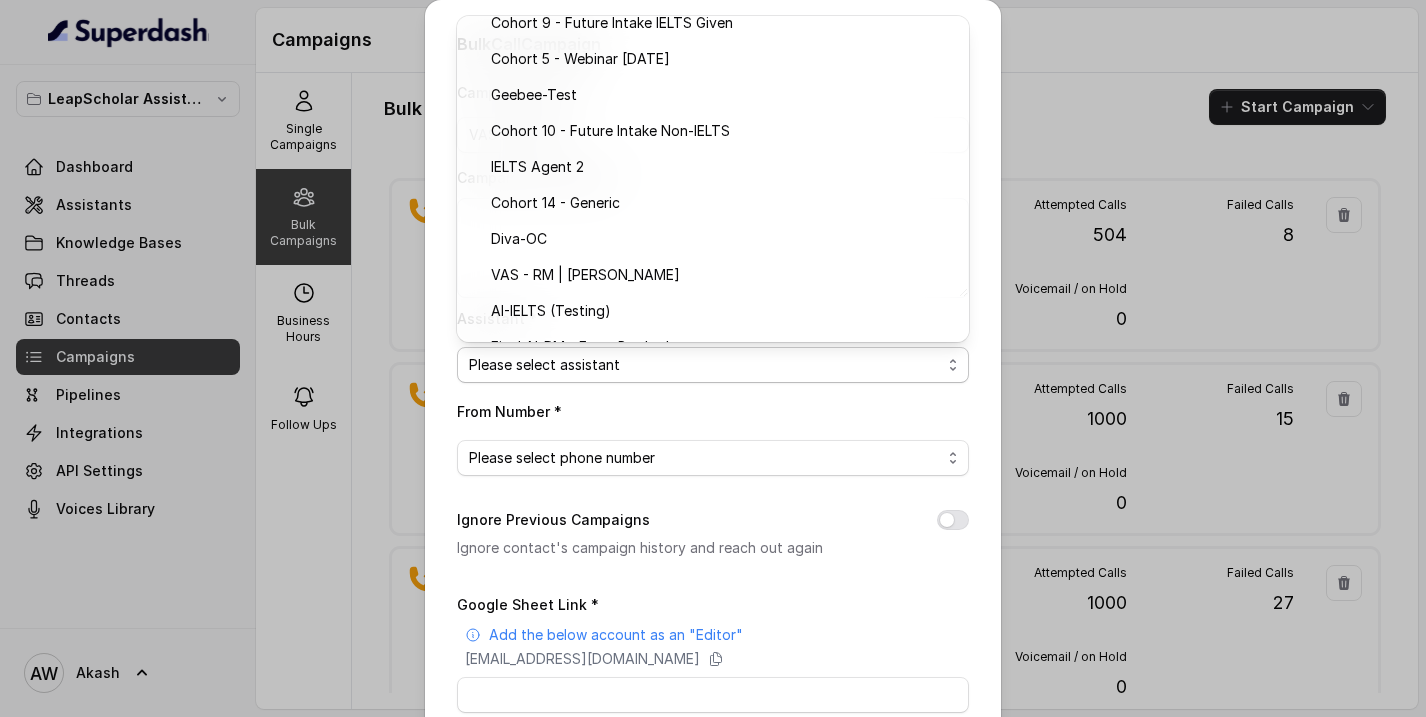 scroll, scrollTop: 275, scrollLeft: 0, axis: vertical 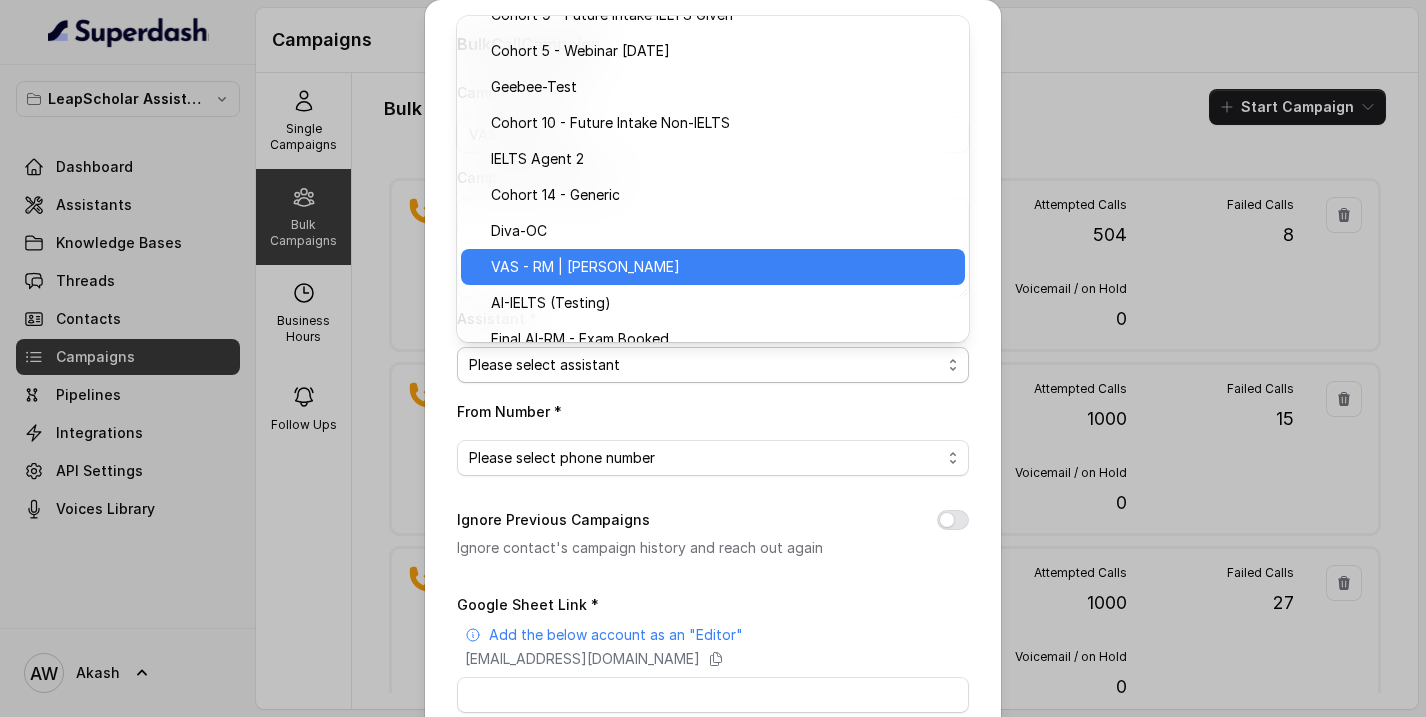 click on "VAS - RM | [PERSON_NAME]" at bounding box center (585, 267) 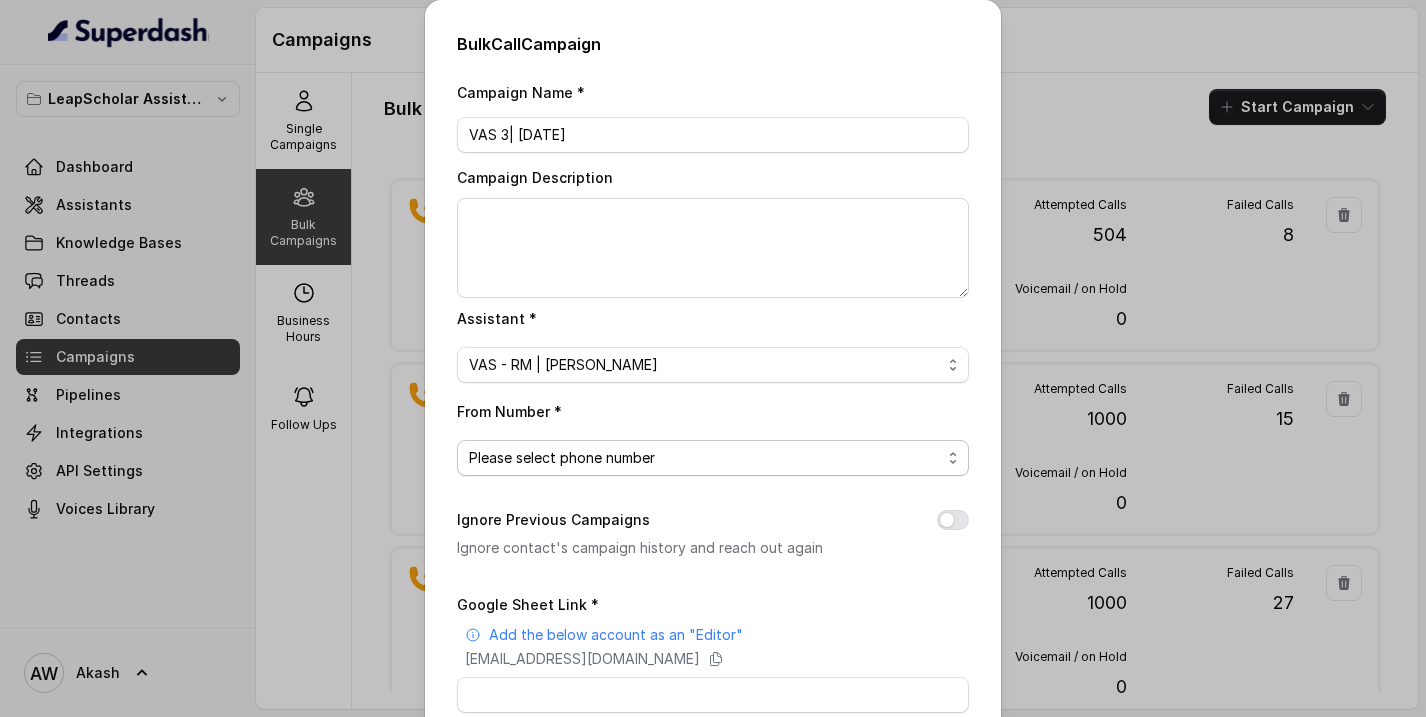 click on "Please select phone number" at bounding box center [562, 458] 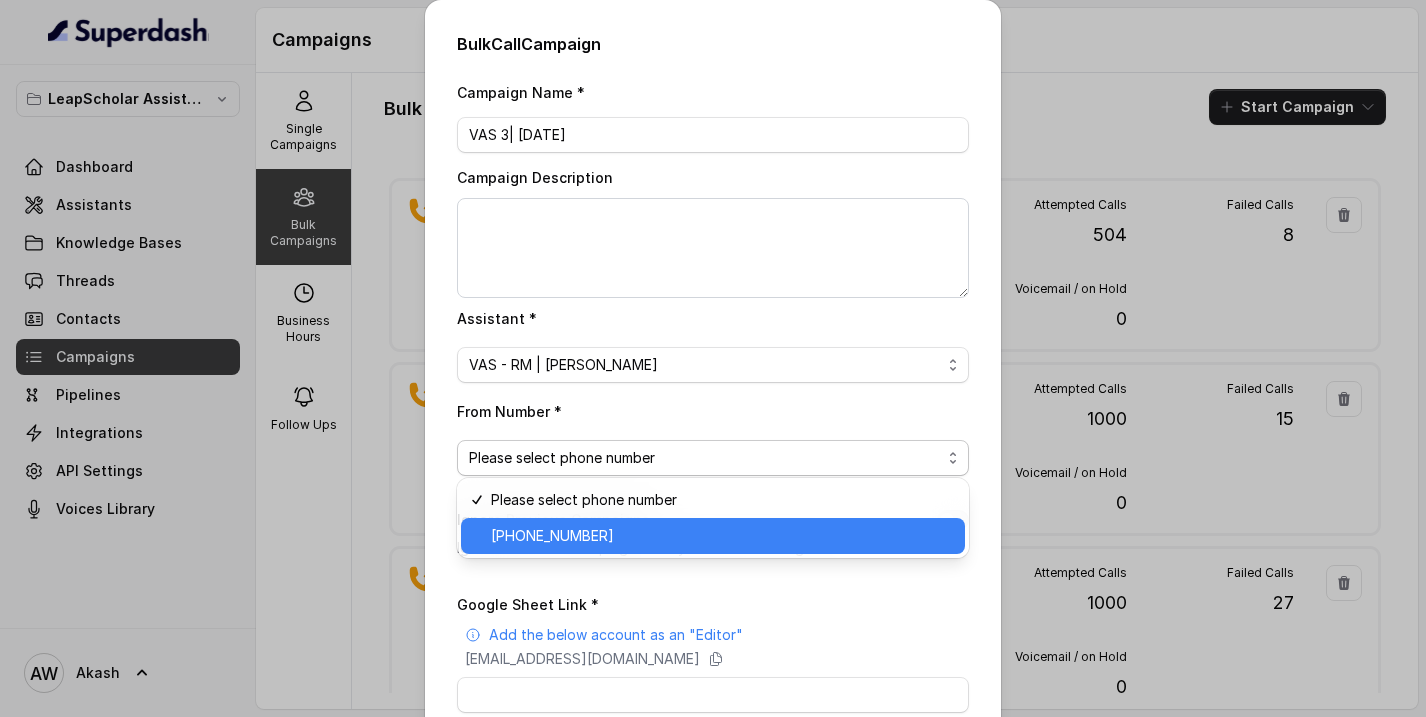 click on "+918035315324" at bounding box center [722, 536] 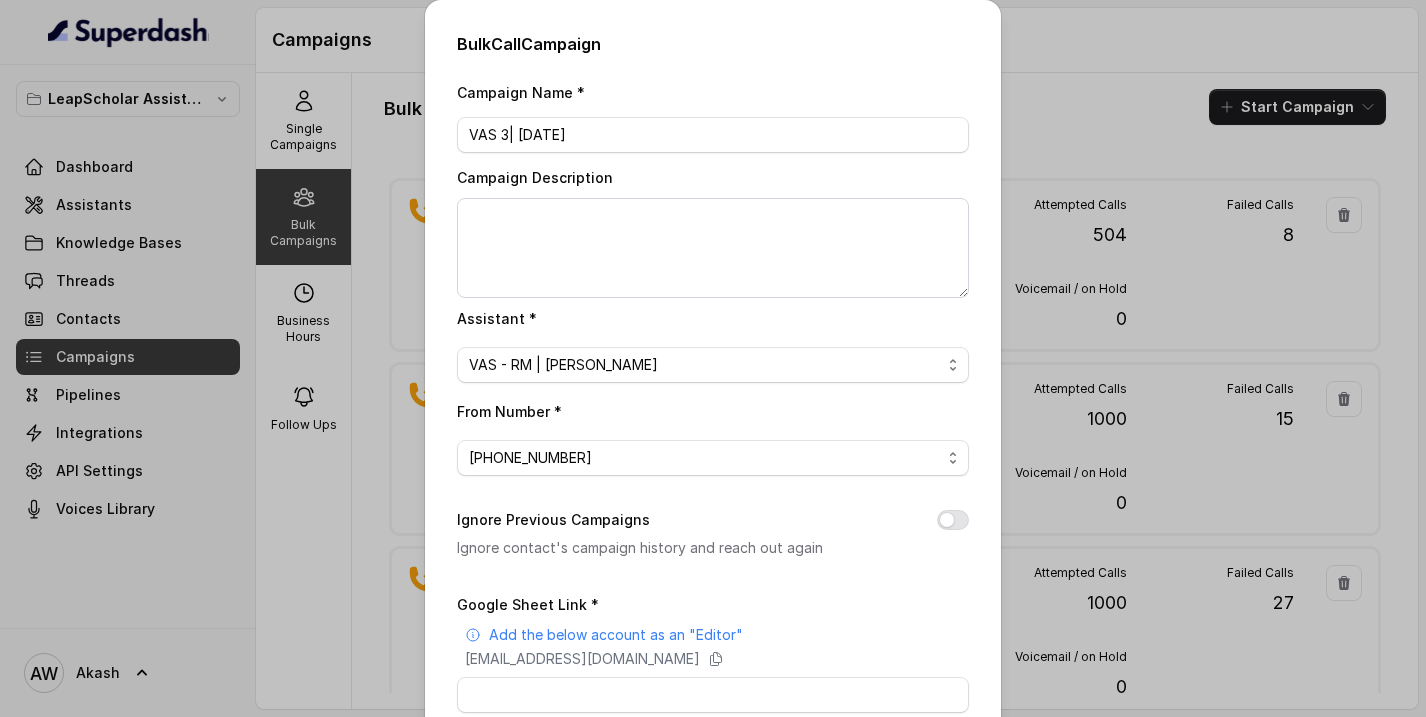 click on "Ignore Previous Campaigns" at bounding box center [953, 520] 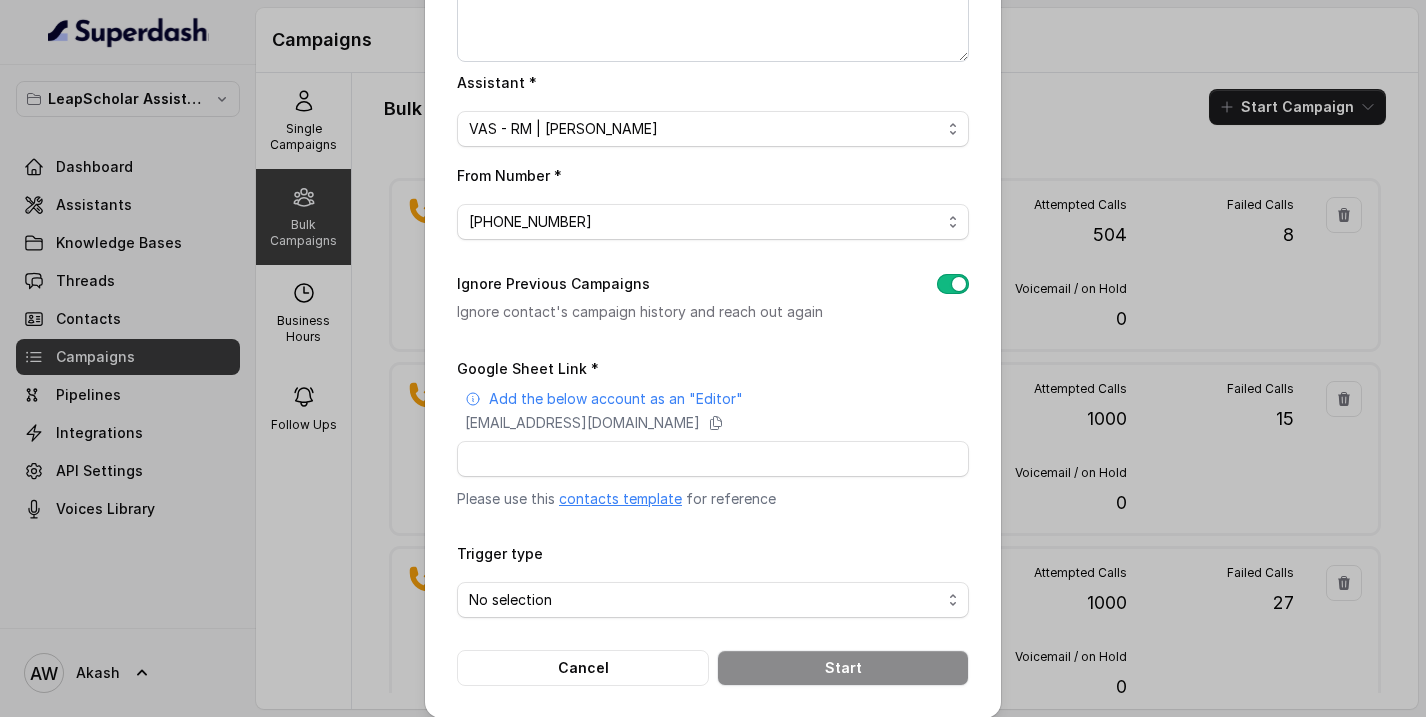 scroll, scrollTop: 250, scrollLeft: 0, axis: vertical 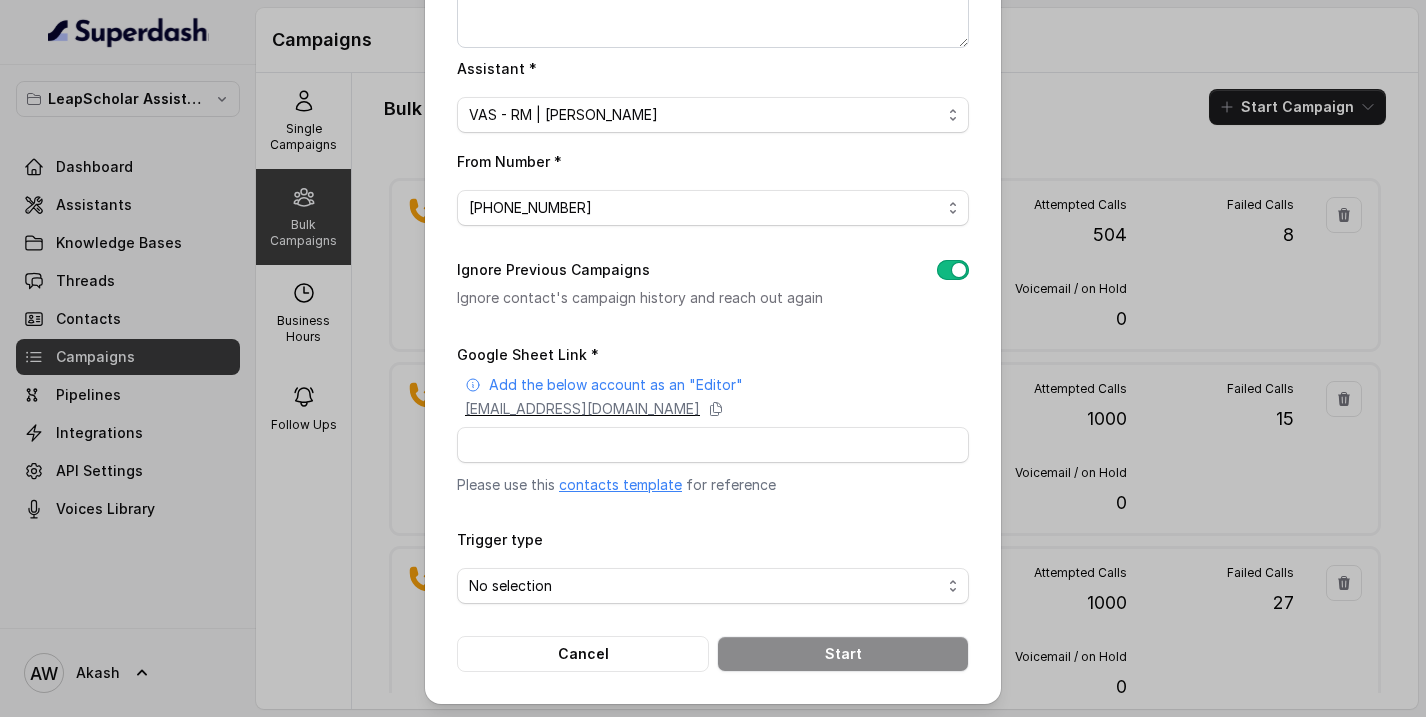 click on "superdash@superdash-382709.iam.gserviceaccount.com" at bounding box center (582, 409) 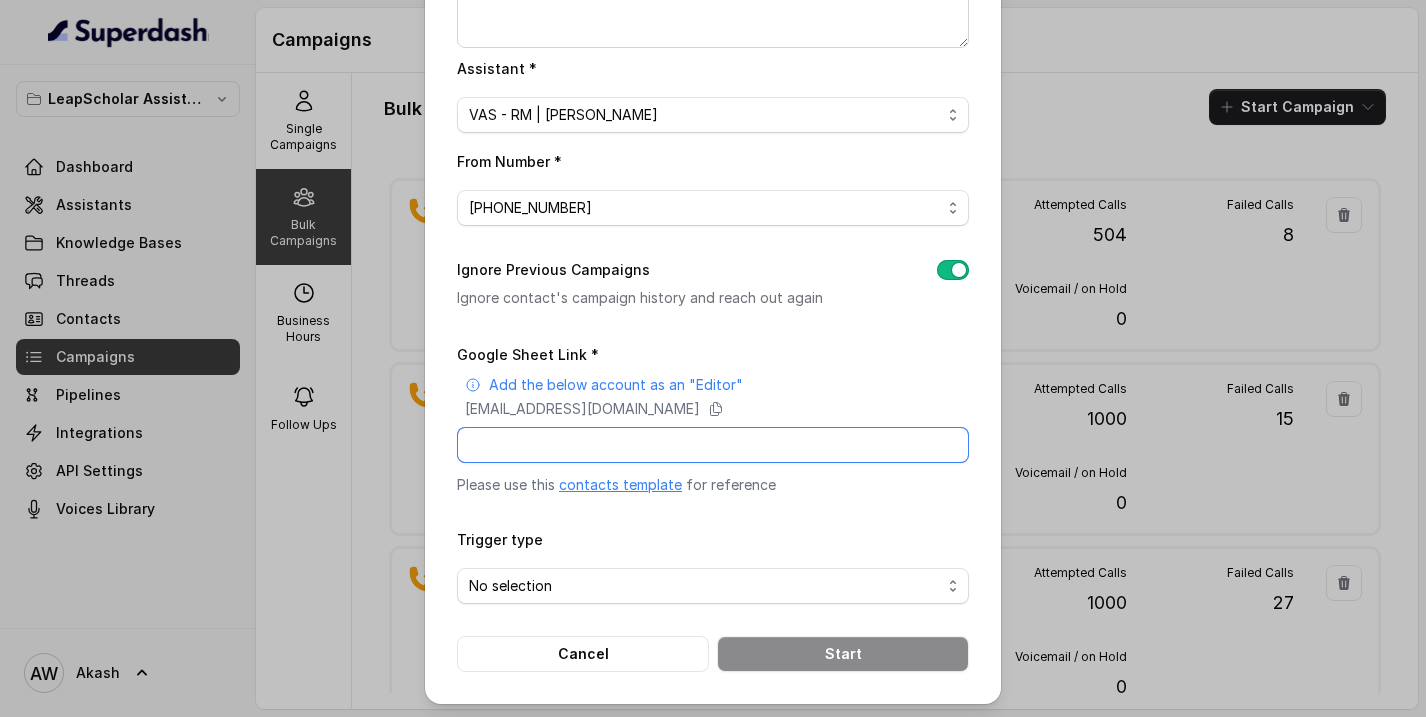 click on "Google Sheet Link *" at bounding box center [713, 445] 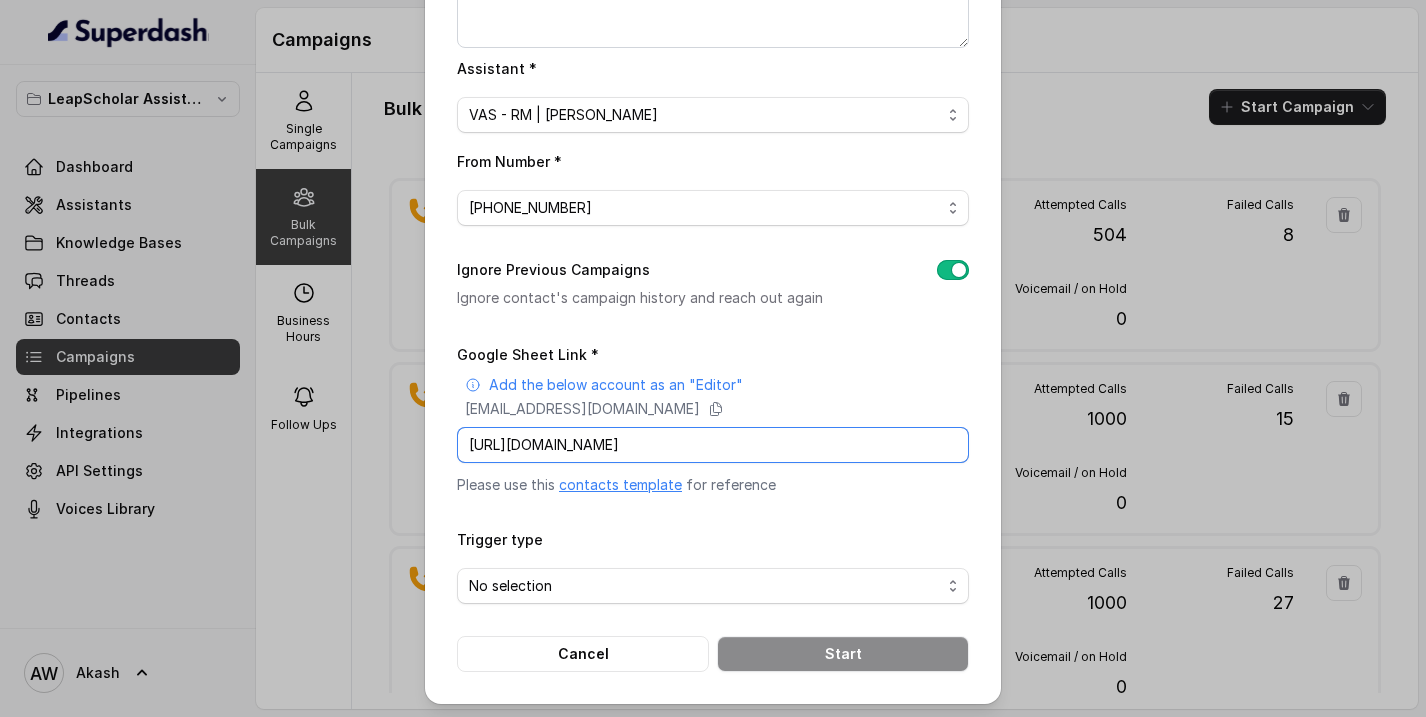 scroll, scrollTop: 0, scrollLeft: 295, axis: horizontal 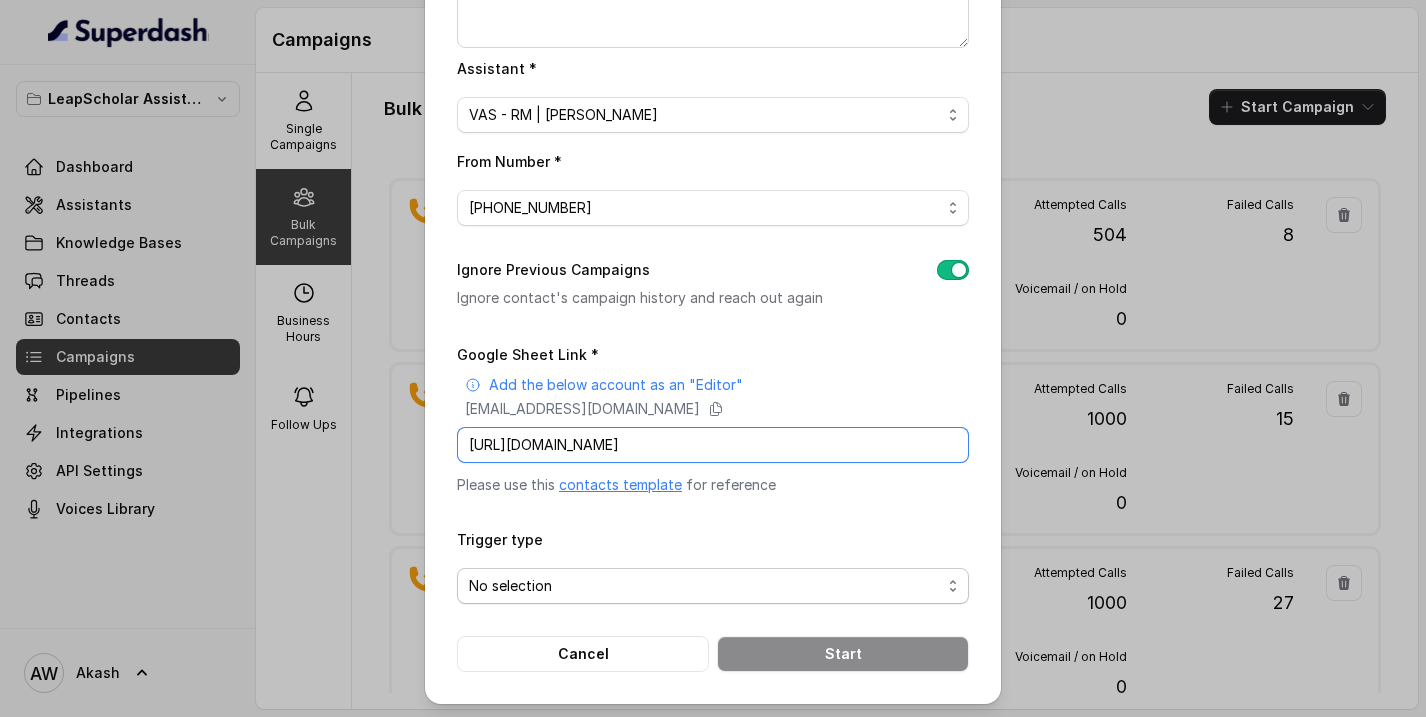 type on "https://docs.google.com/spreadsheets/d/1XVZqu7ME7qyawG3LPRW9z144UzlUaf1xWlbwC_YDMOY/edit?gid=0#gid=0" 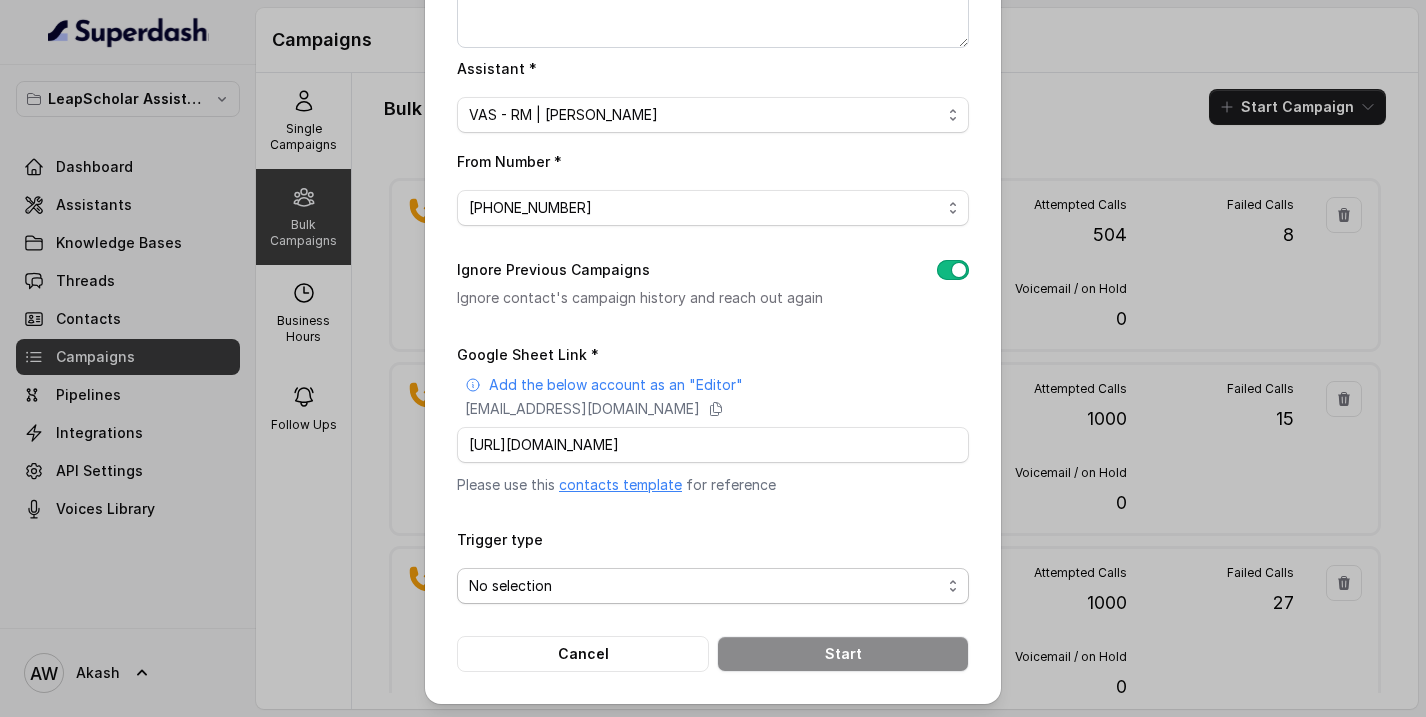 click on "No selection" at bounding box center (705, 586) 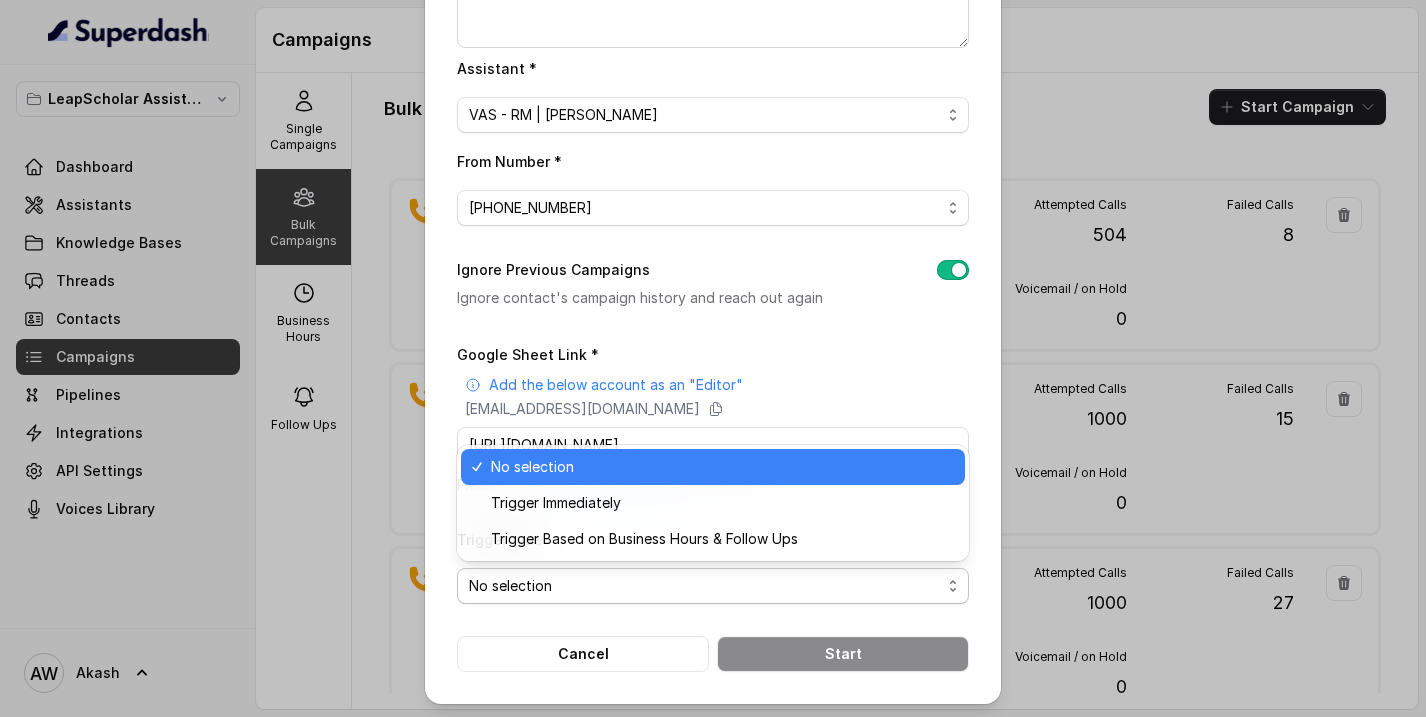 scroll, scrollTop: 0, scrollLeft: 0, axis: both 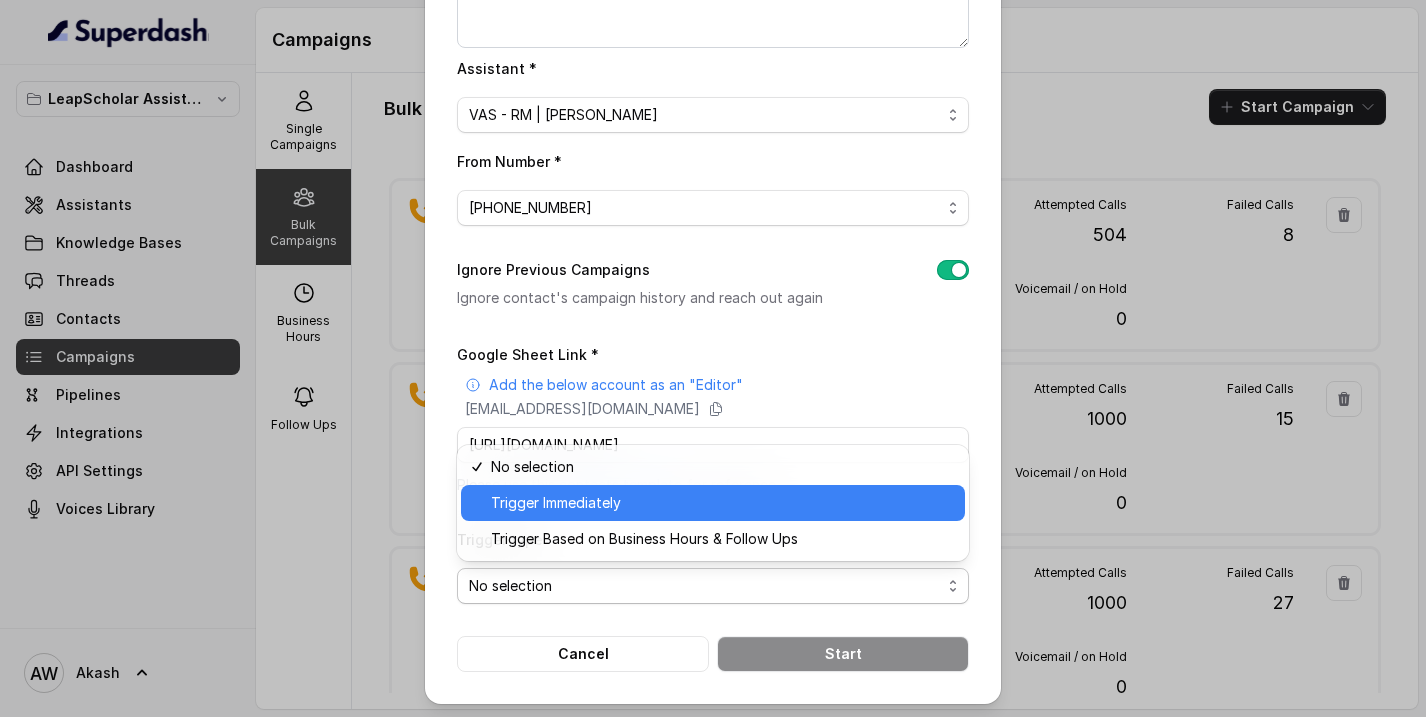 click on "Trigger Immediately" at bounding box center [722, 503] 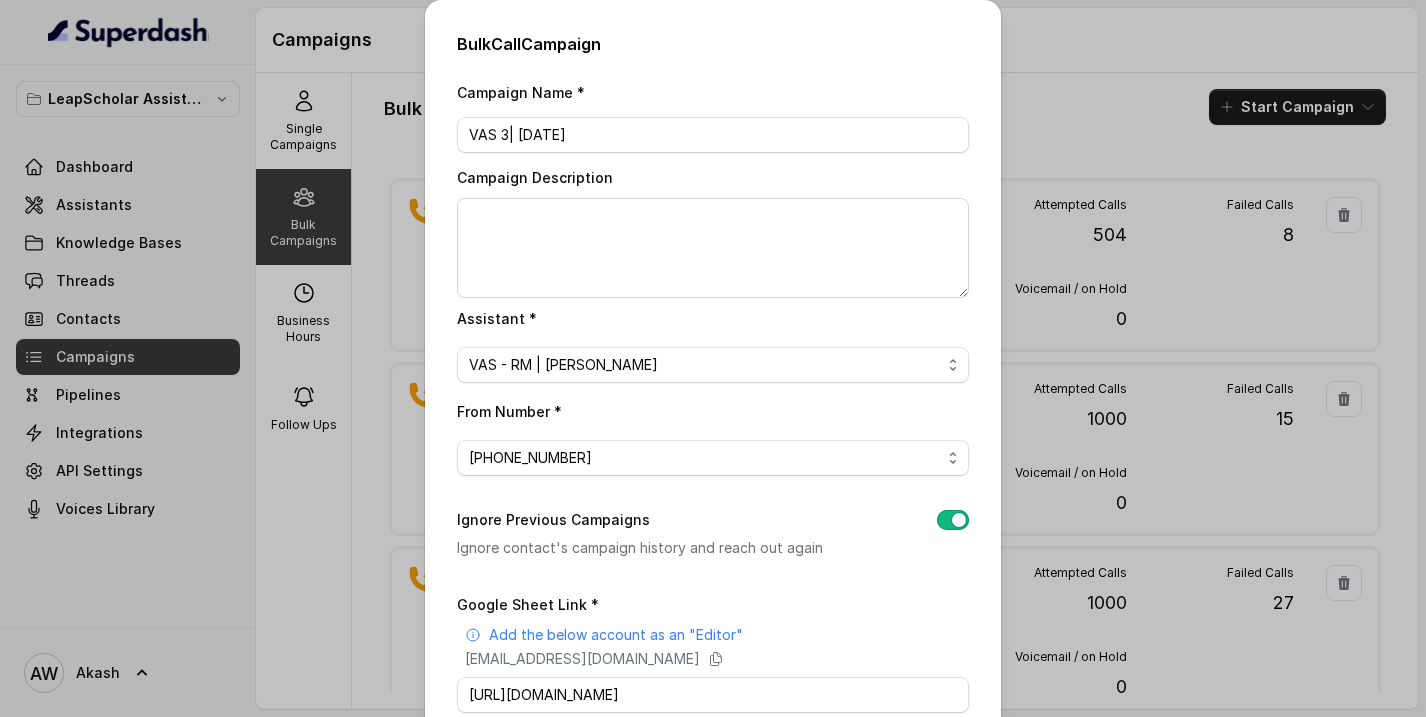 scroll, scrollTop: 250, scrollLeft: 0, axis: vertical 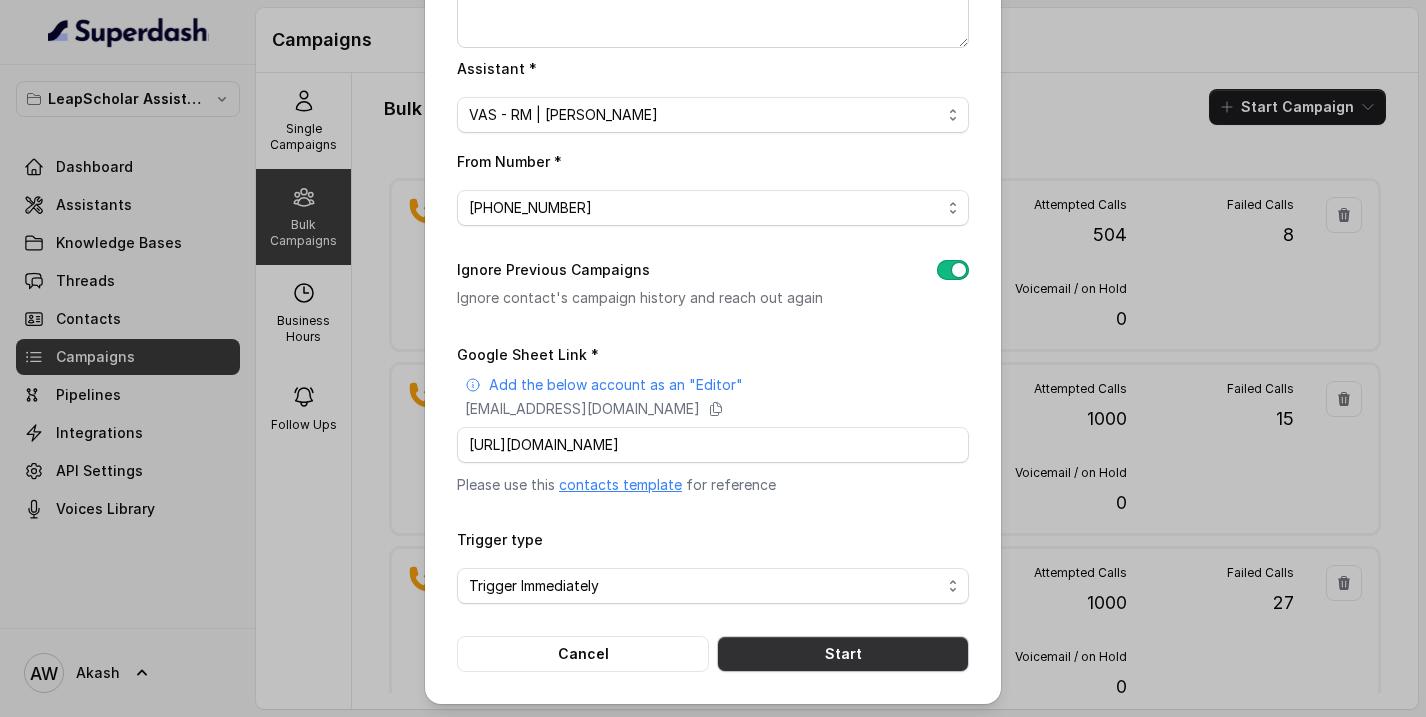 click on "Start" at bounding box center [843, 654] 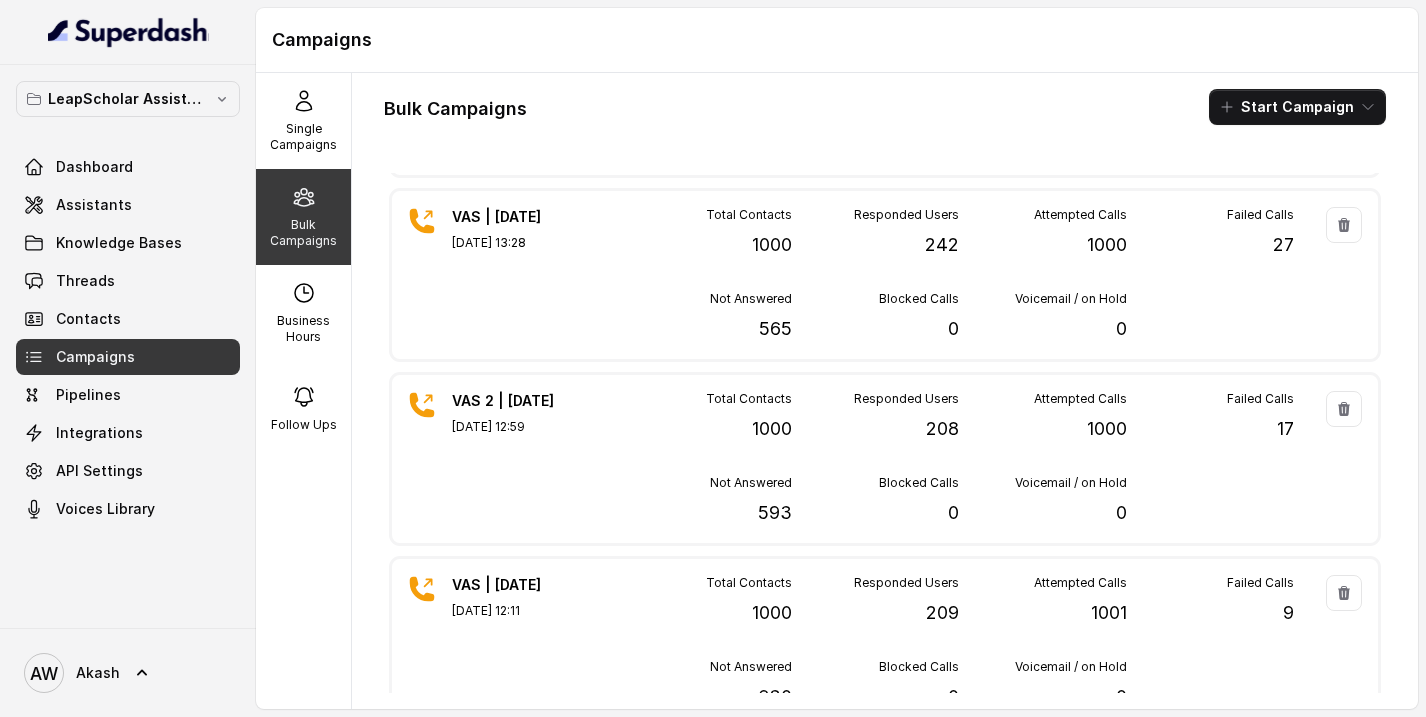 scroll, scrollTop: 548, scrollLeft: 0, axis: vertical 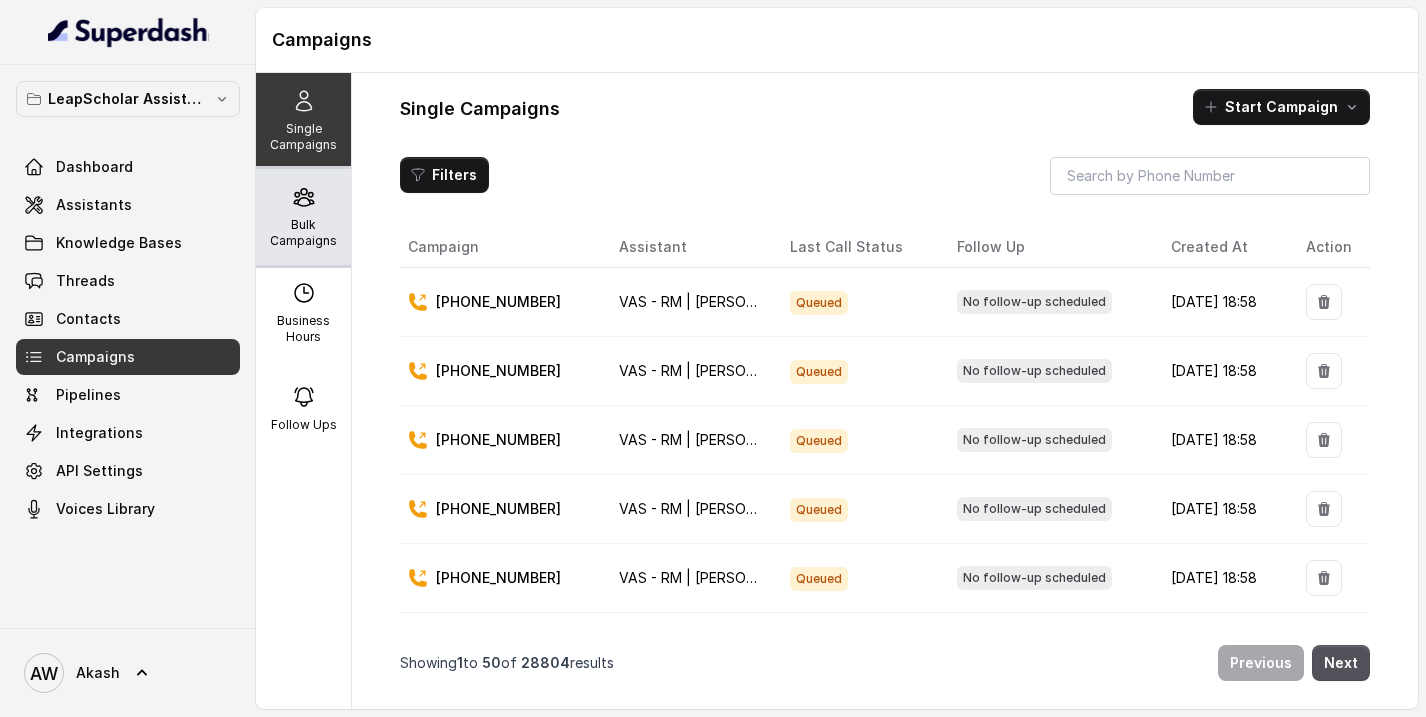 click on "Bulk Campaigns" at bounding box center (303, 233) 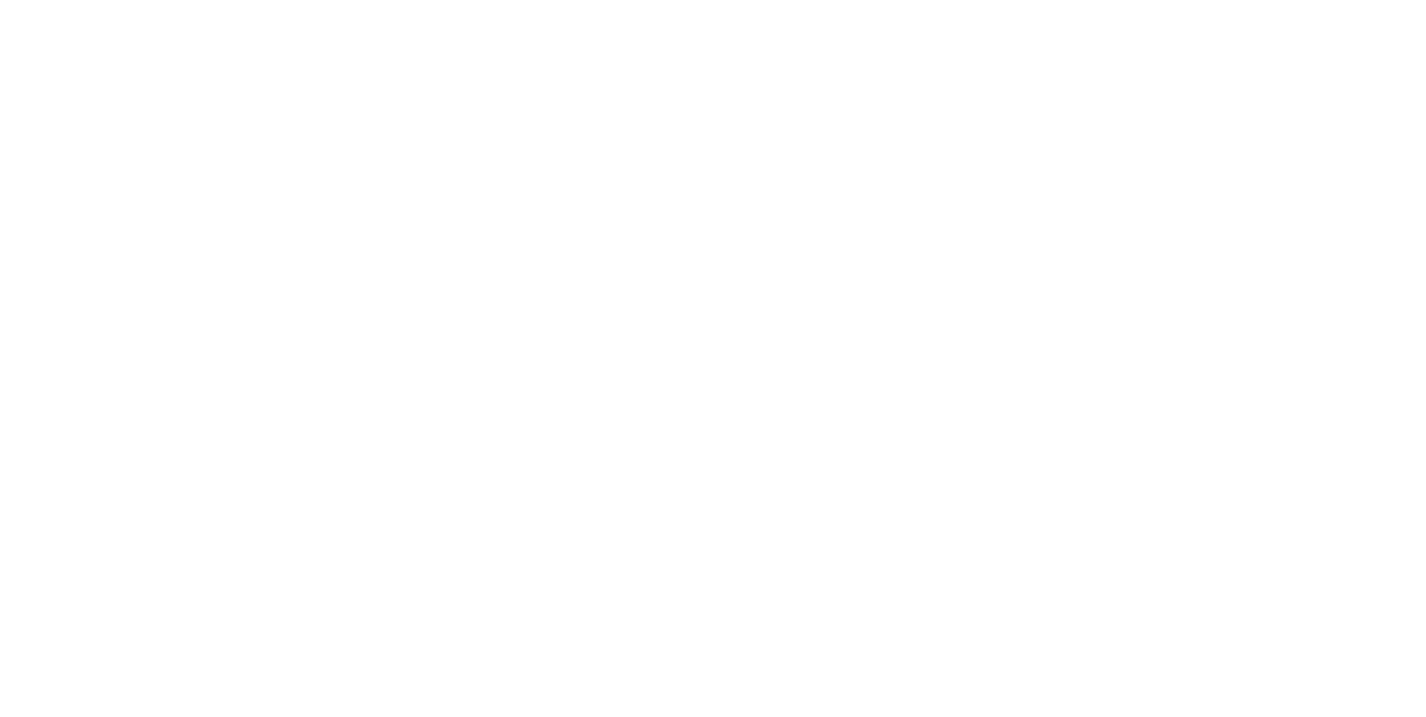 scroll, scrollTop: 0, scrollLeft: 0, axis: both 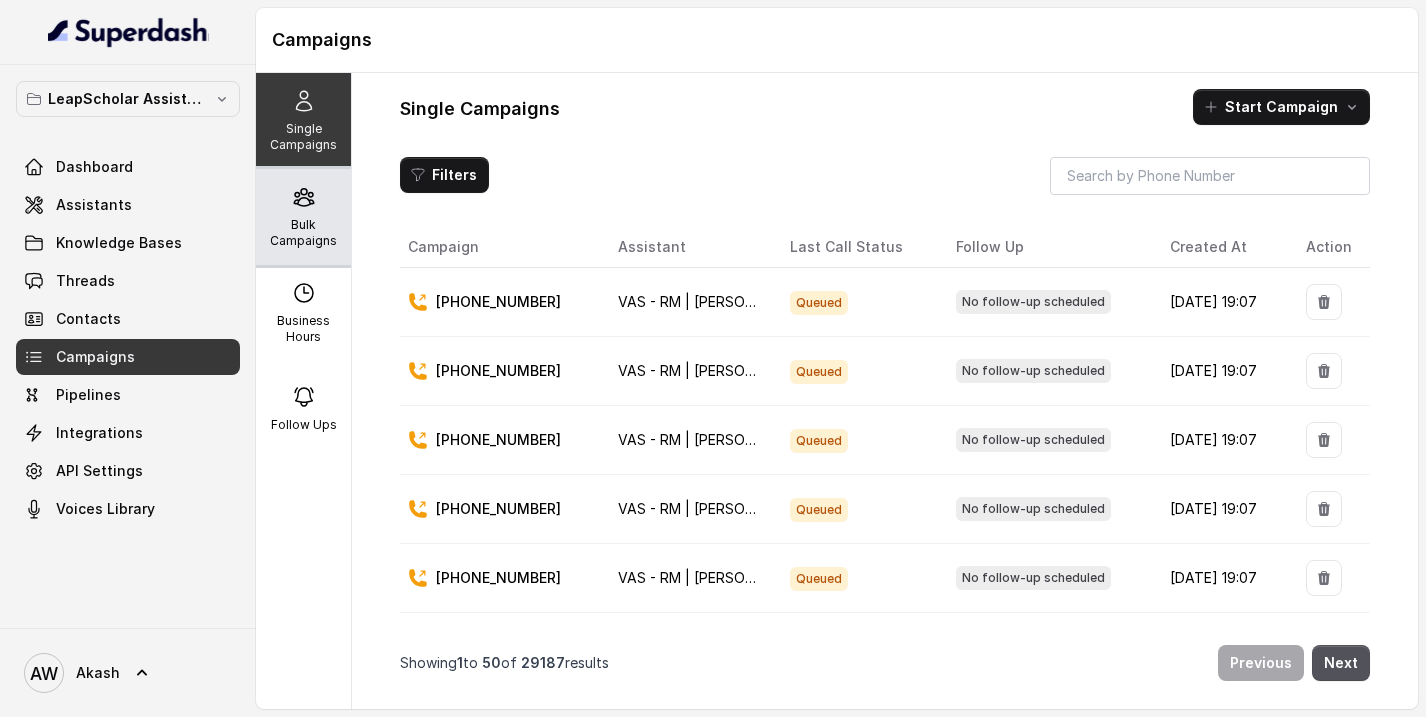 click on "Bulk Campaigns" at bounding box center (303, 233) 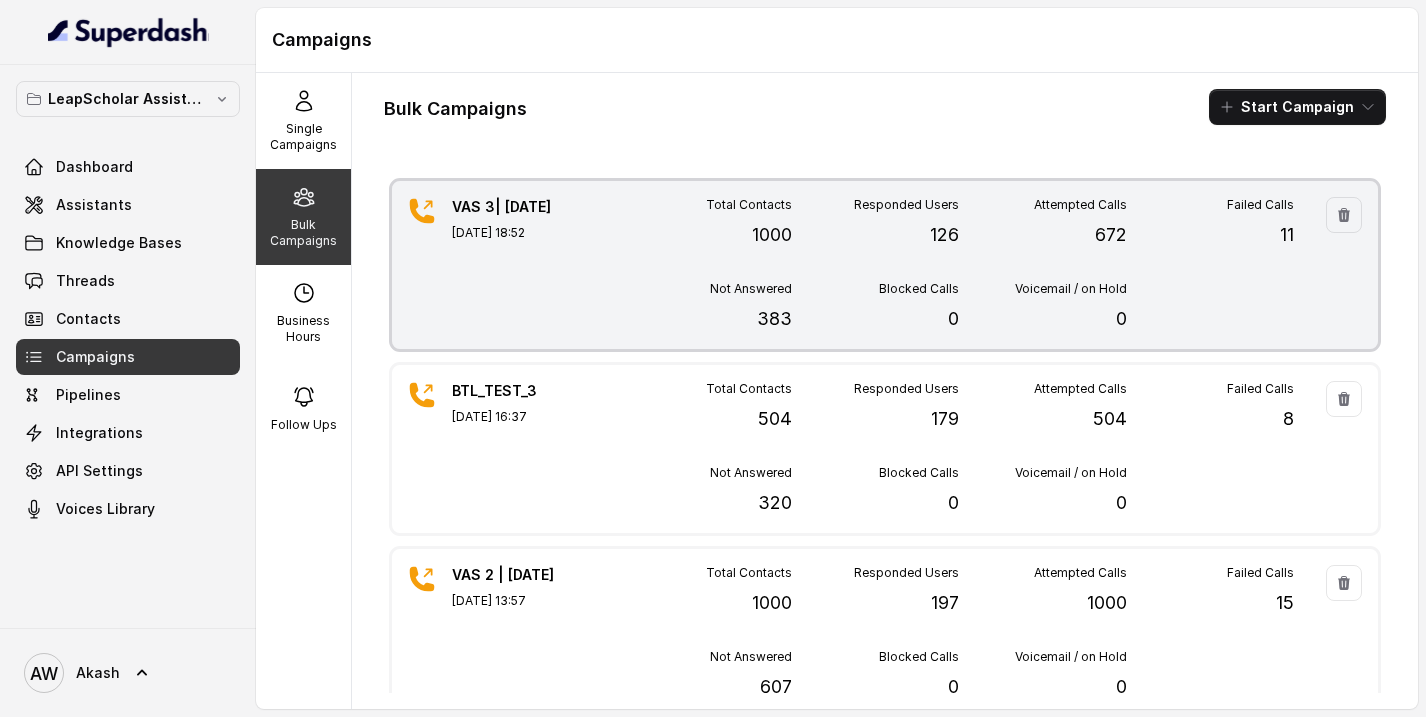 click on "Total Contacts 1000 Responded Users 126 Attempted Calls 672 Failed Calls 11 Not Answered 383 Blocked Calls 0 Voicemail / on Hold 0" at bounding box center [959, 265] 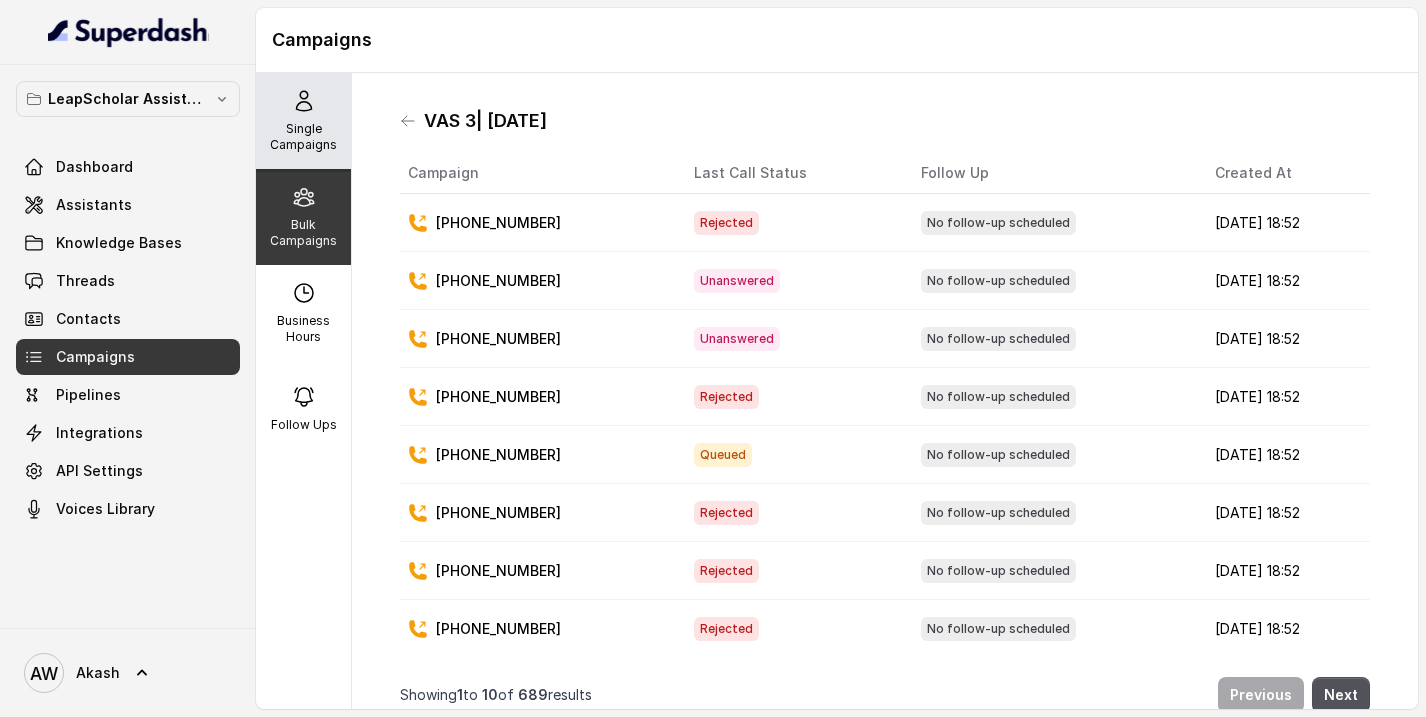 click on "Single Campaigns" at bounding box center [303, 121] 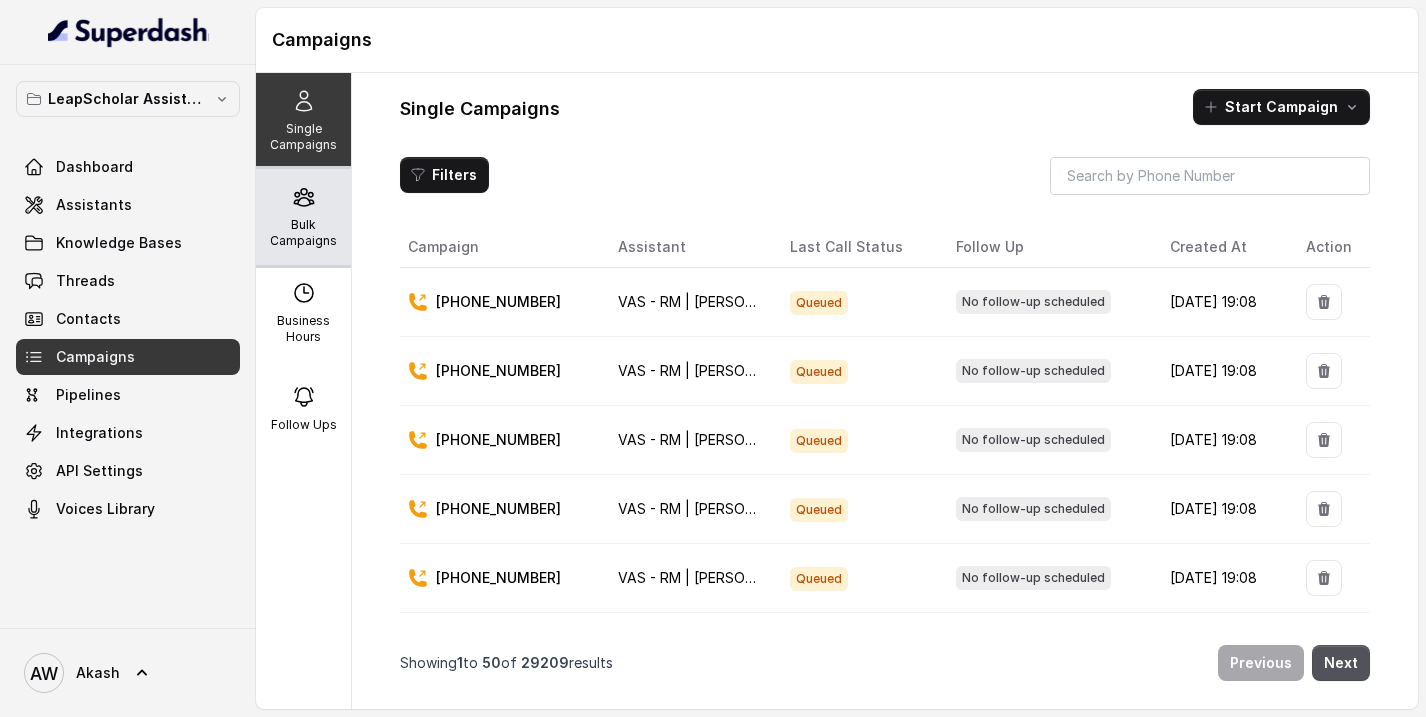 click on "Bulk Campaigns" at bounding box center (303, 233) 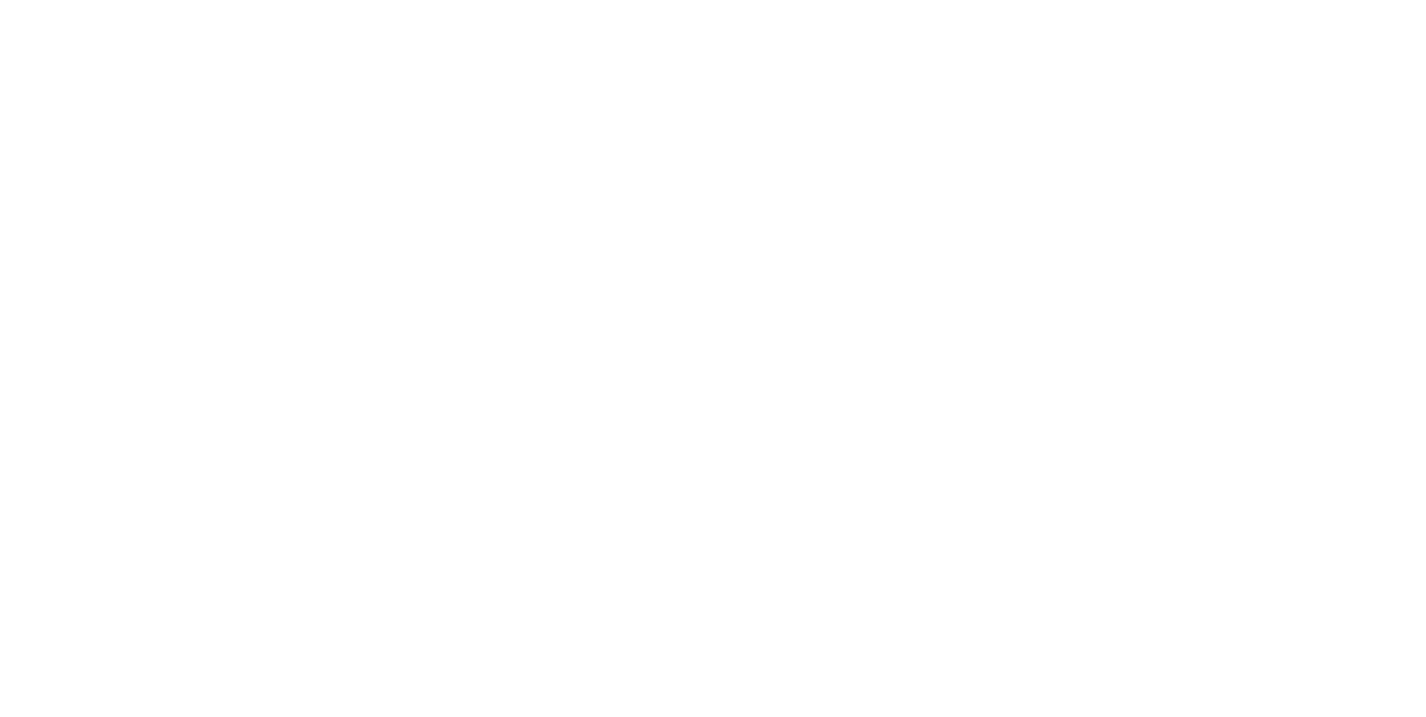 scroll, scrollTop: 0, scrollLeft: 0, axis: both 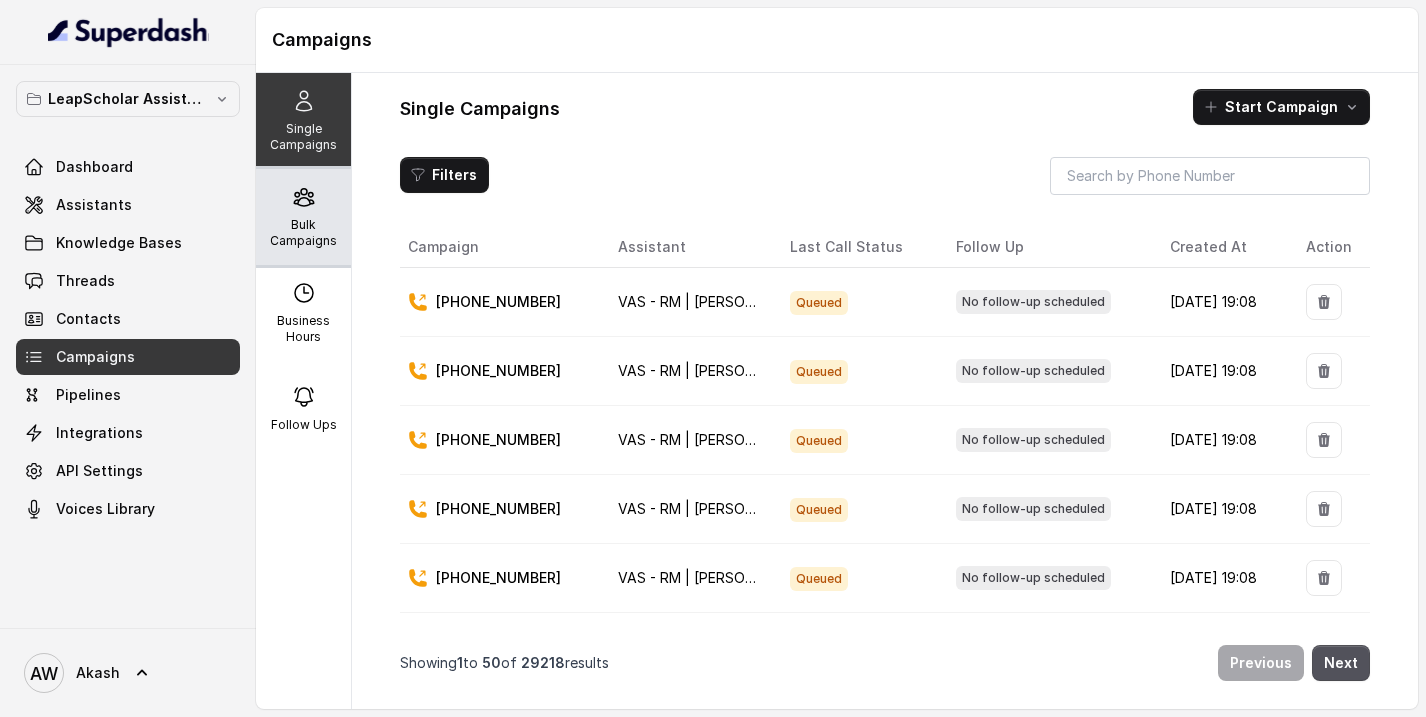 click on "Bulk Campaigns" at bounding box center (303, 233) 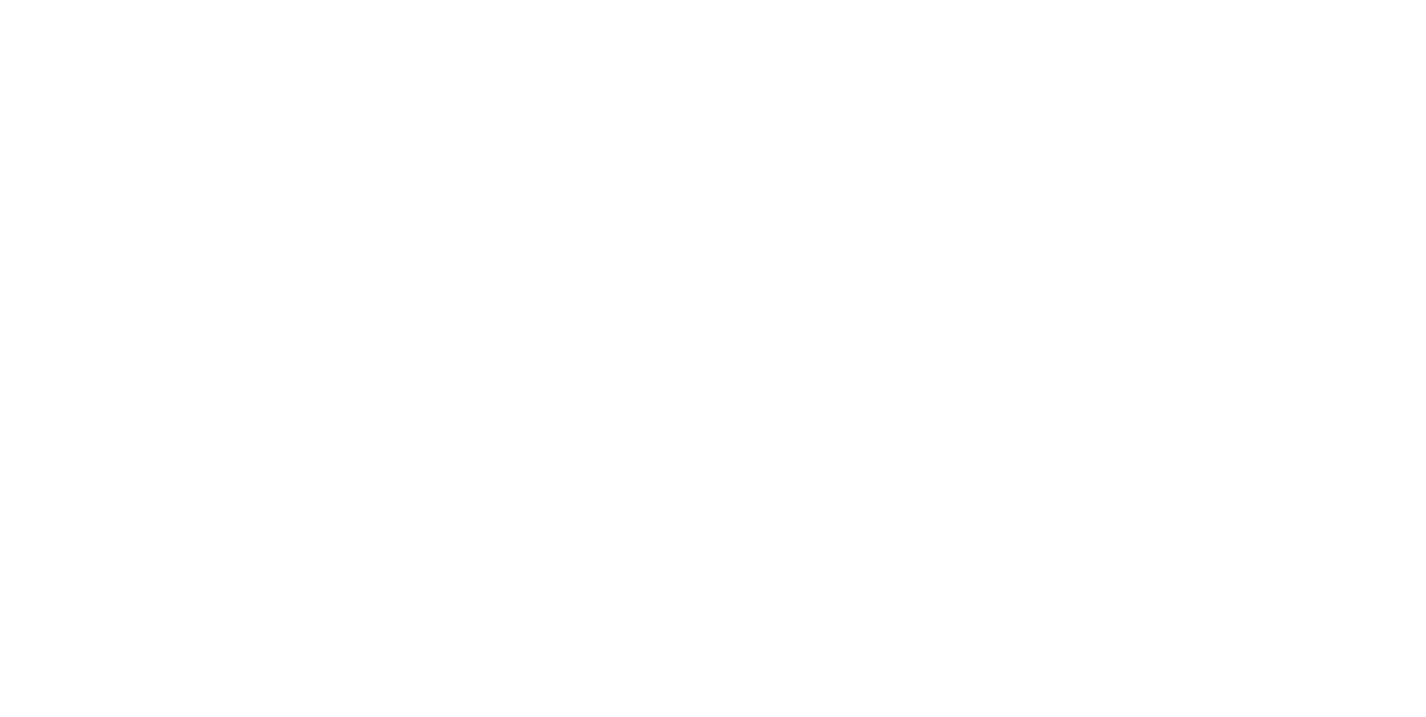 scroll, scrollTop: 0, scrollLeft: 0, axis: both 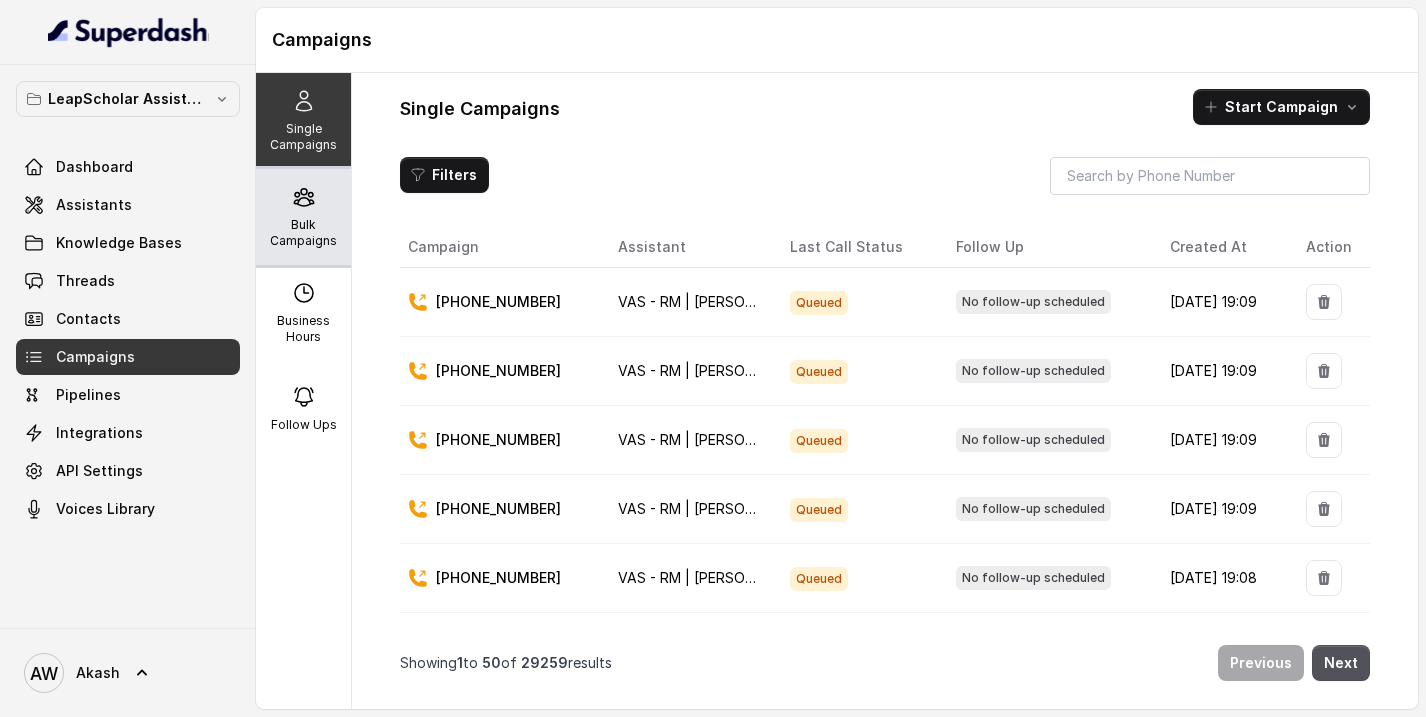 click on "Bulk Campaigns" at bounding box center (303, 233) 